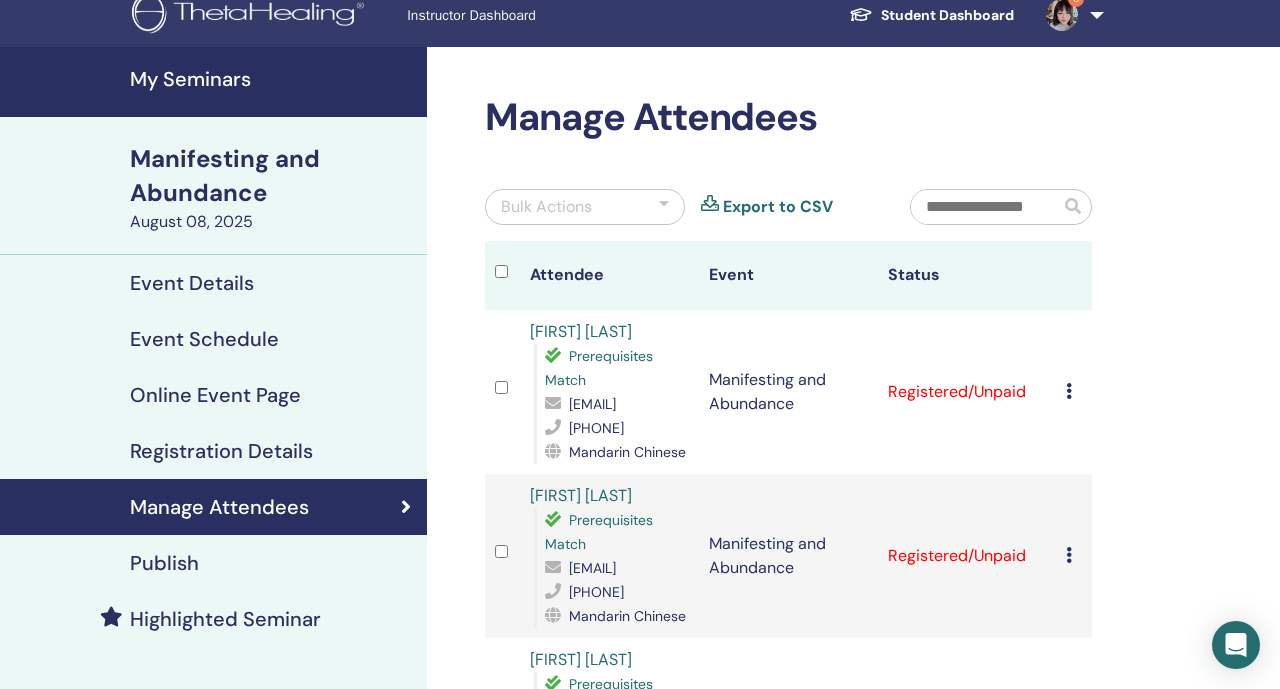 scroll, scrollTop: 20, scrollLeft: 0, axis: vertical 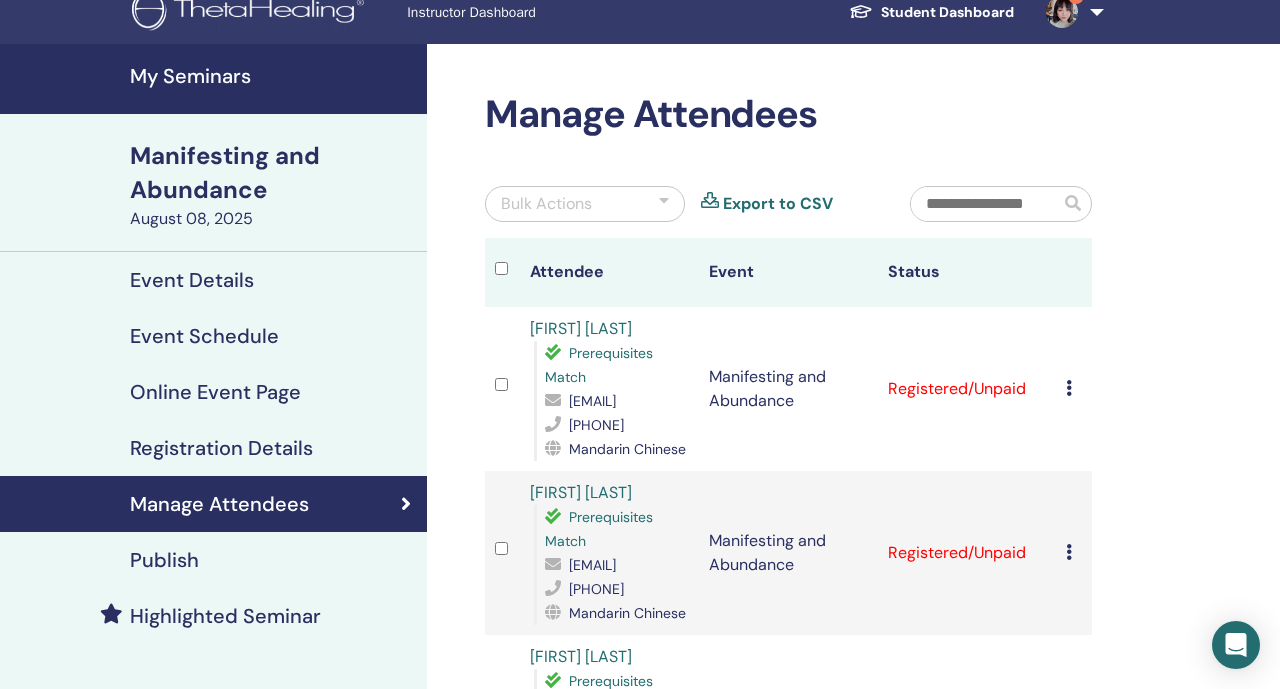 click on "My Seminars" at bounding box center [272, 76] 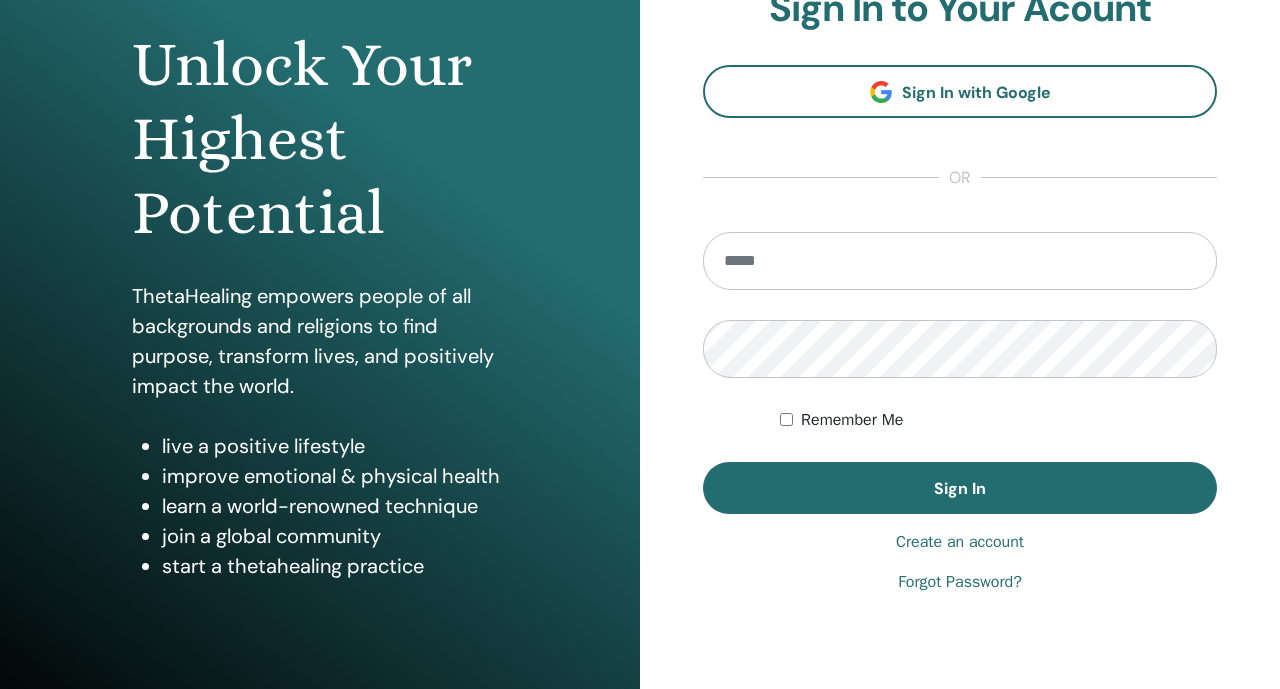 scroll, scrollTop: 199, scrollLeft: 0, axis: vertical 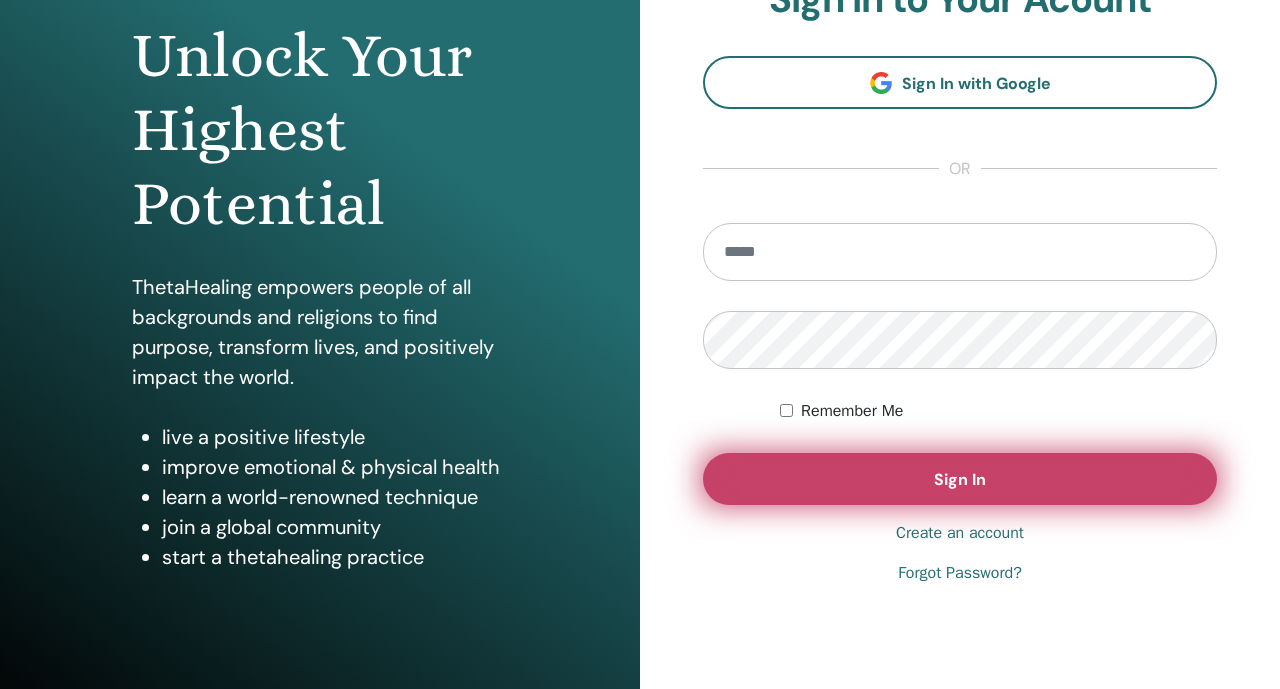 type on "**********" 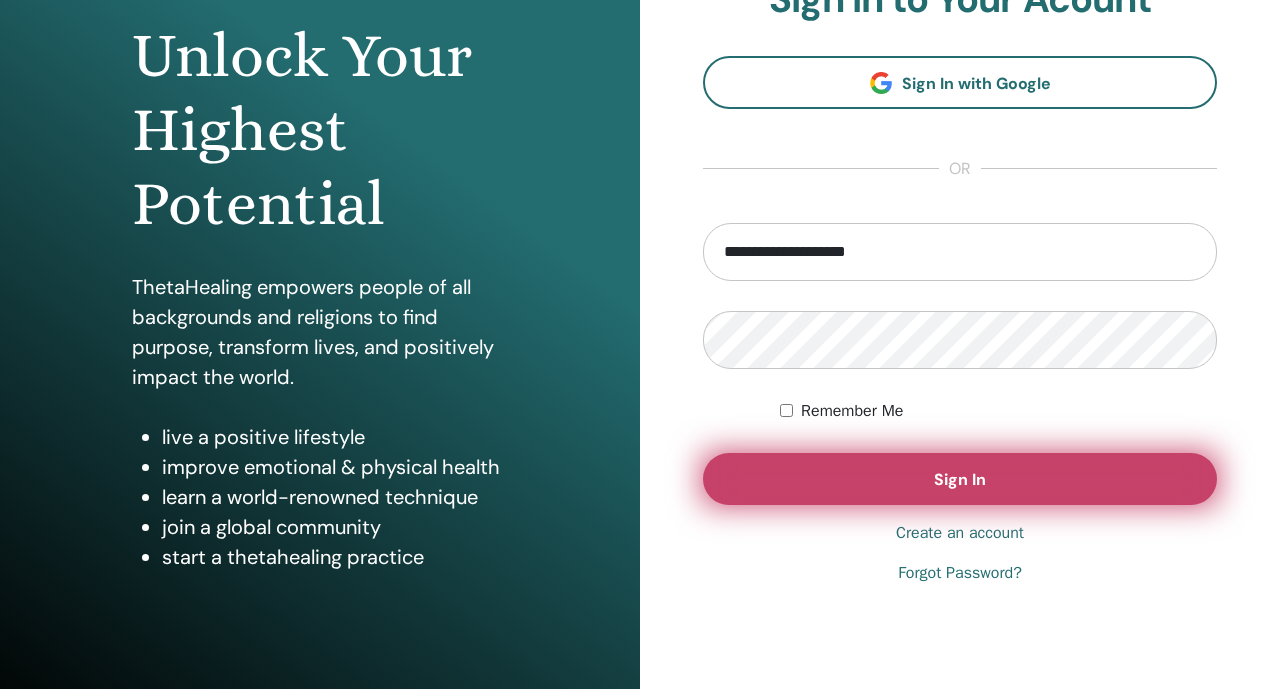 click on "Sign In" at bounding box center (960, 479) 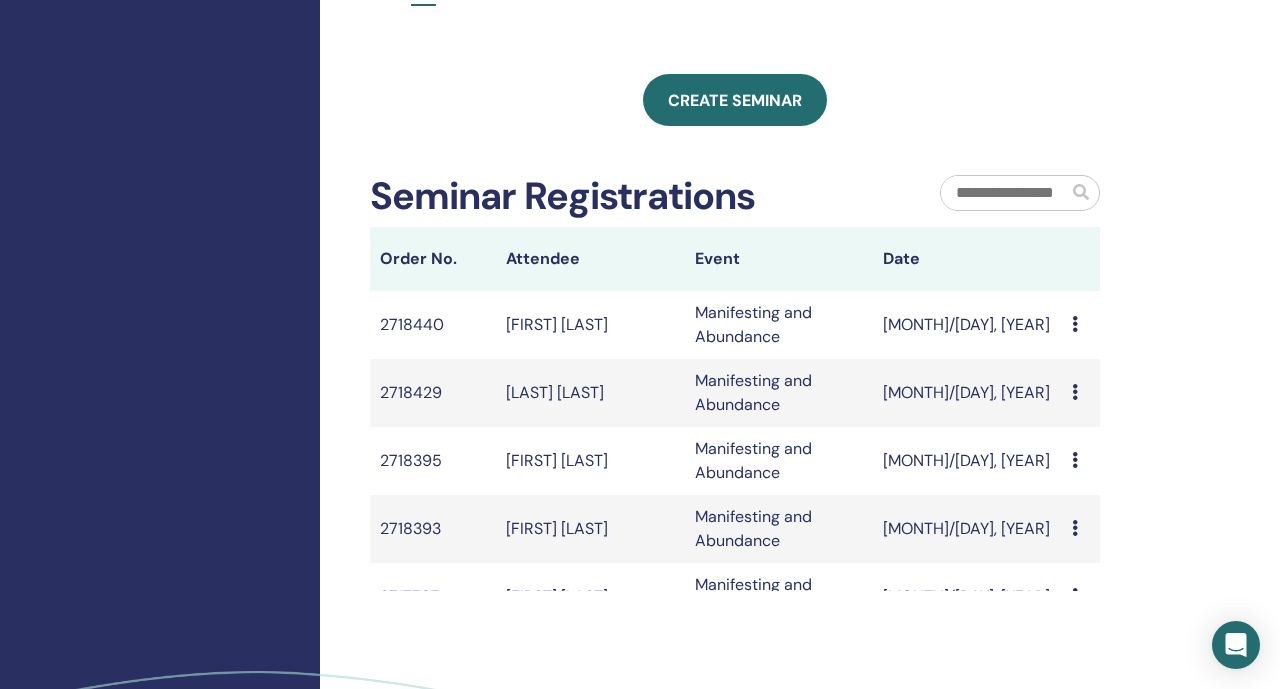 scroll, scrollTop: 1125, scrollLeft: 0, axis: vertical 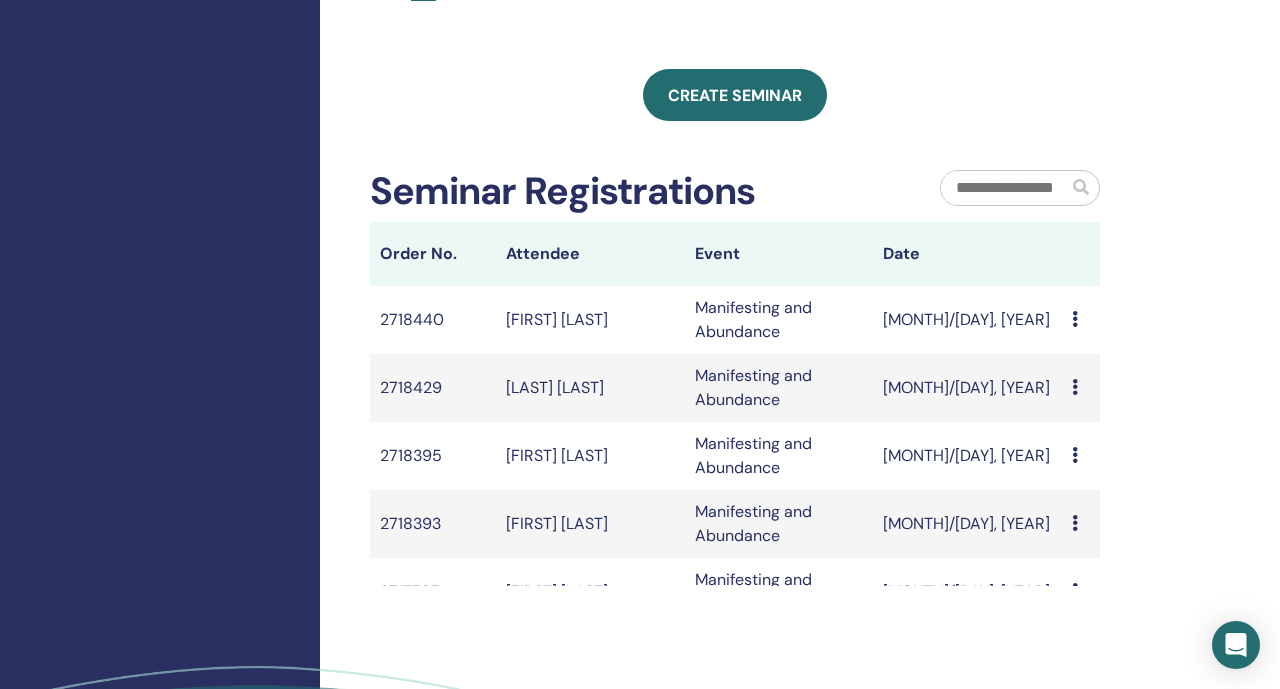 click on "Create seminar" at bounding box center (735, 95) 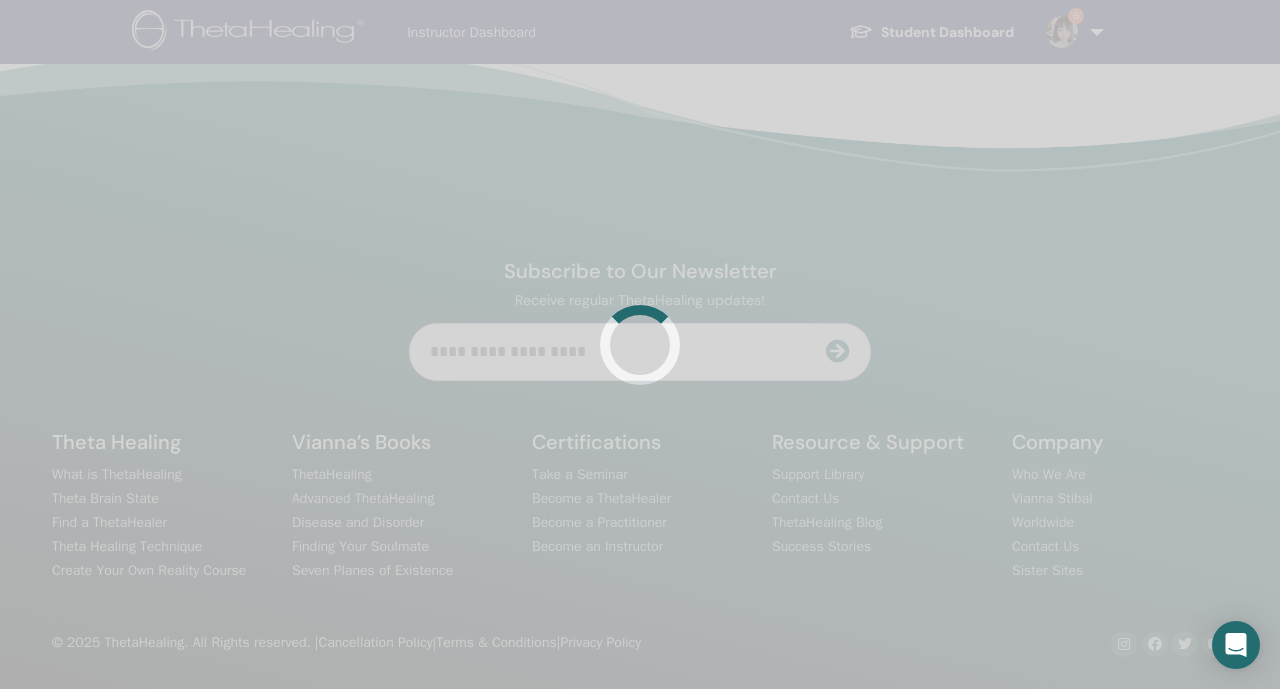 scroll, scrollTop: 0, scrollLeft: 0, axis: both 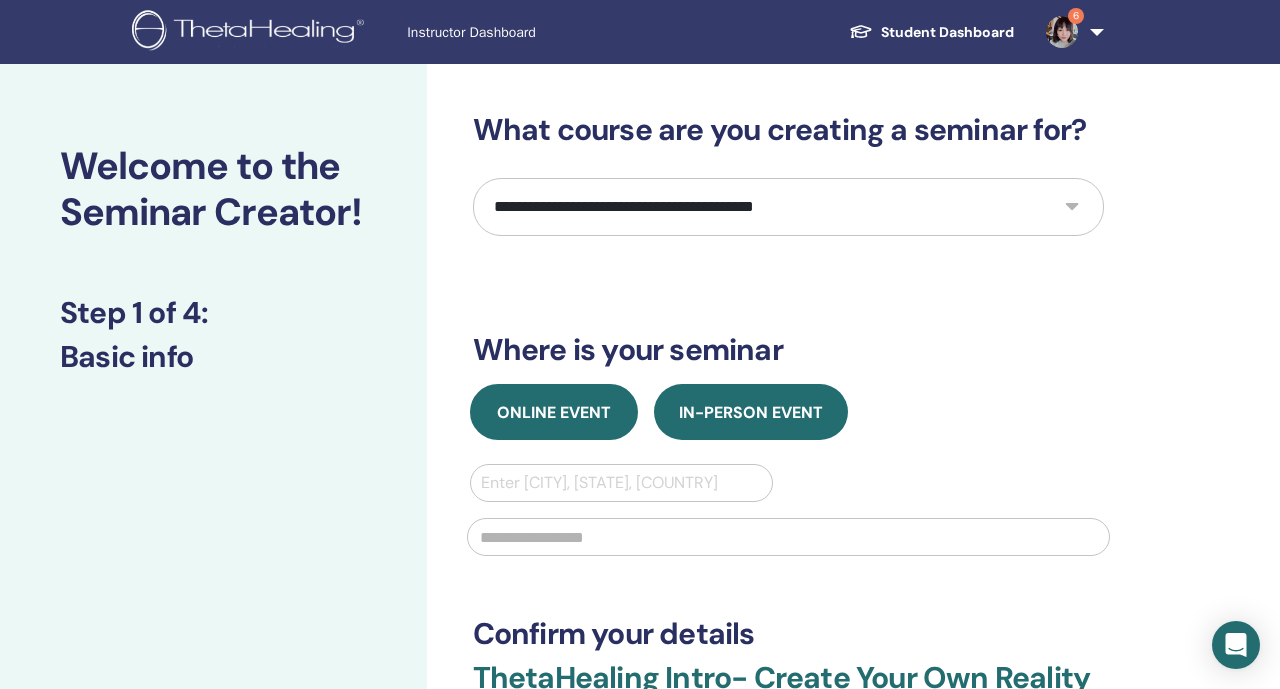 click on "Online Event" at bounding box center (554, 412) 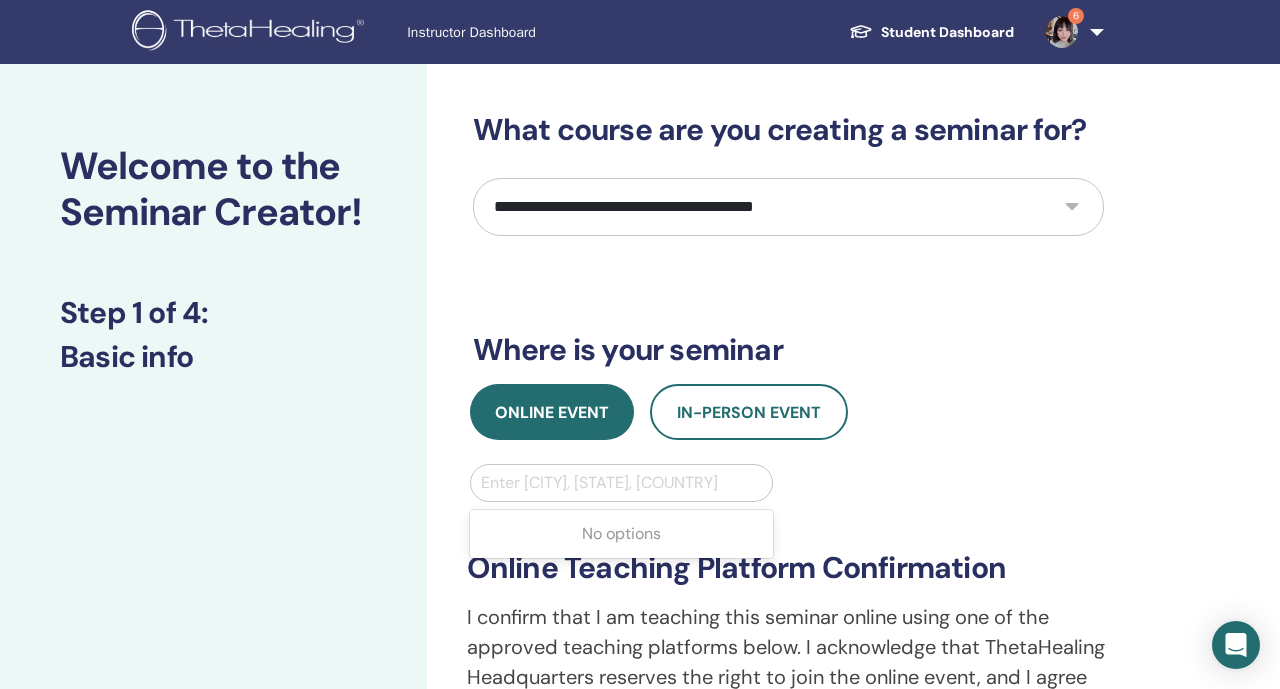 click at bounding box center [622, 483] 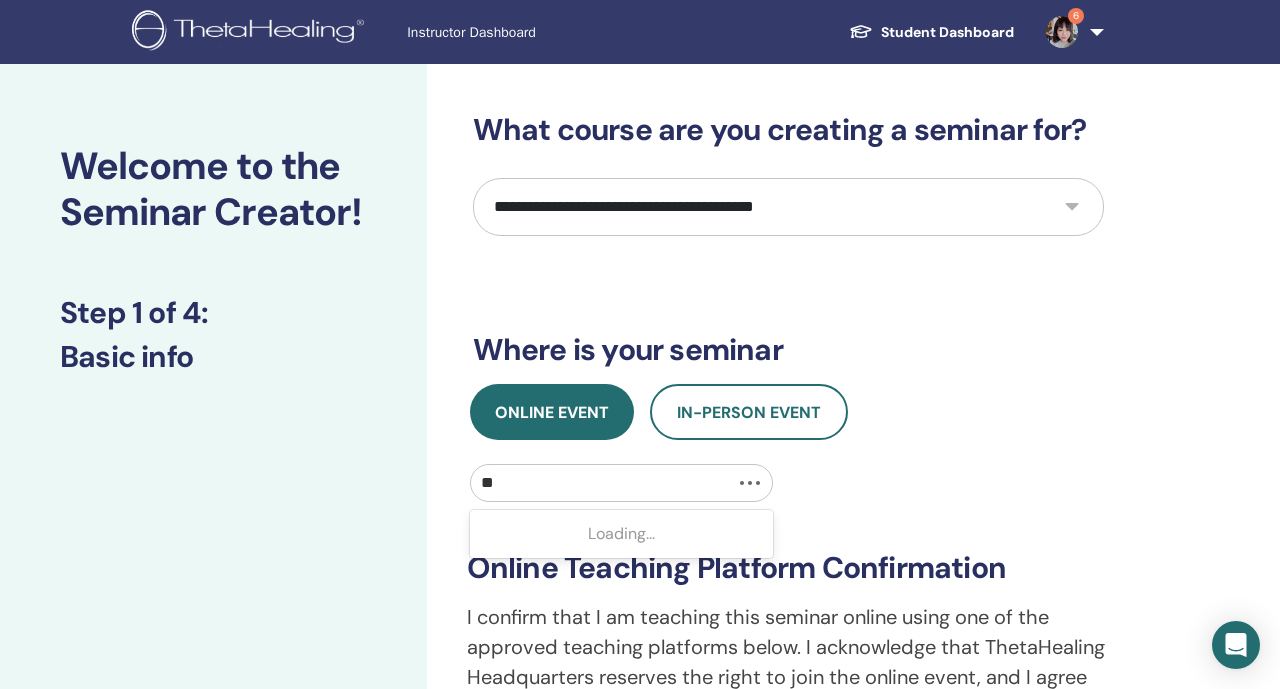 type on "***" 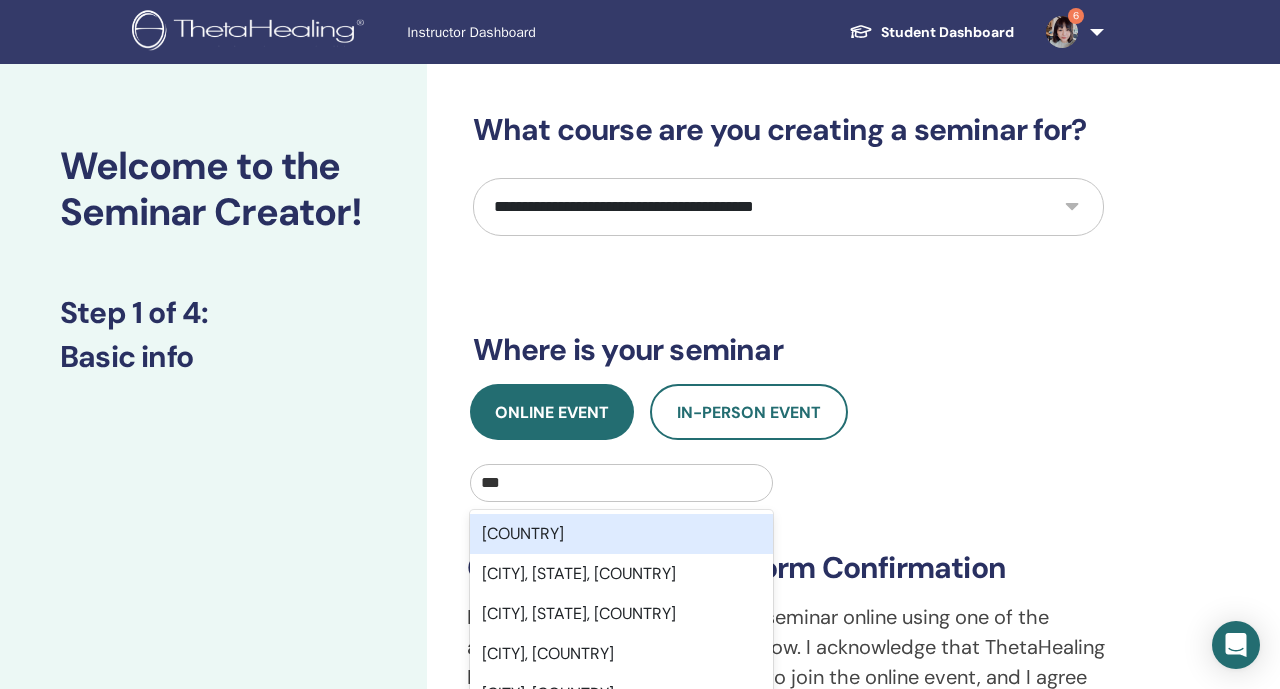 click on "Taiwan" at bounding box center [622, 534] 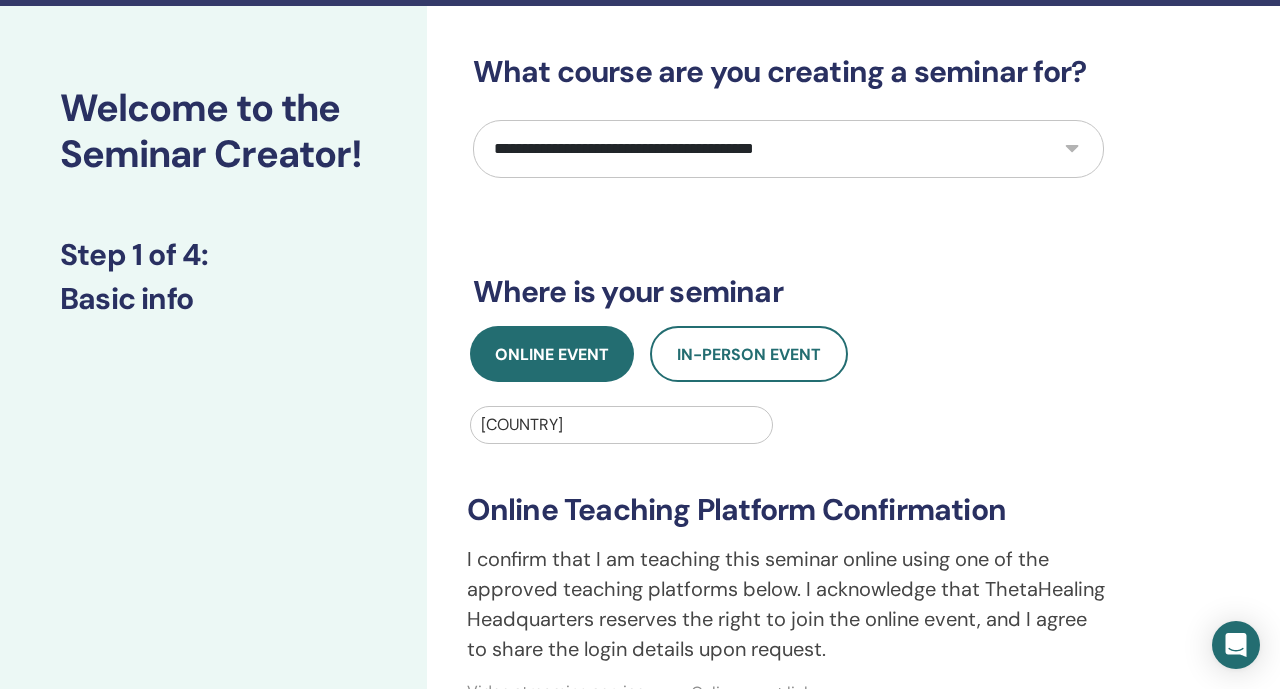 scroll, scrollTop: 55, scrollLeft: 0, axis: vertical 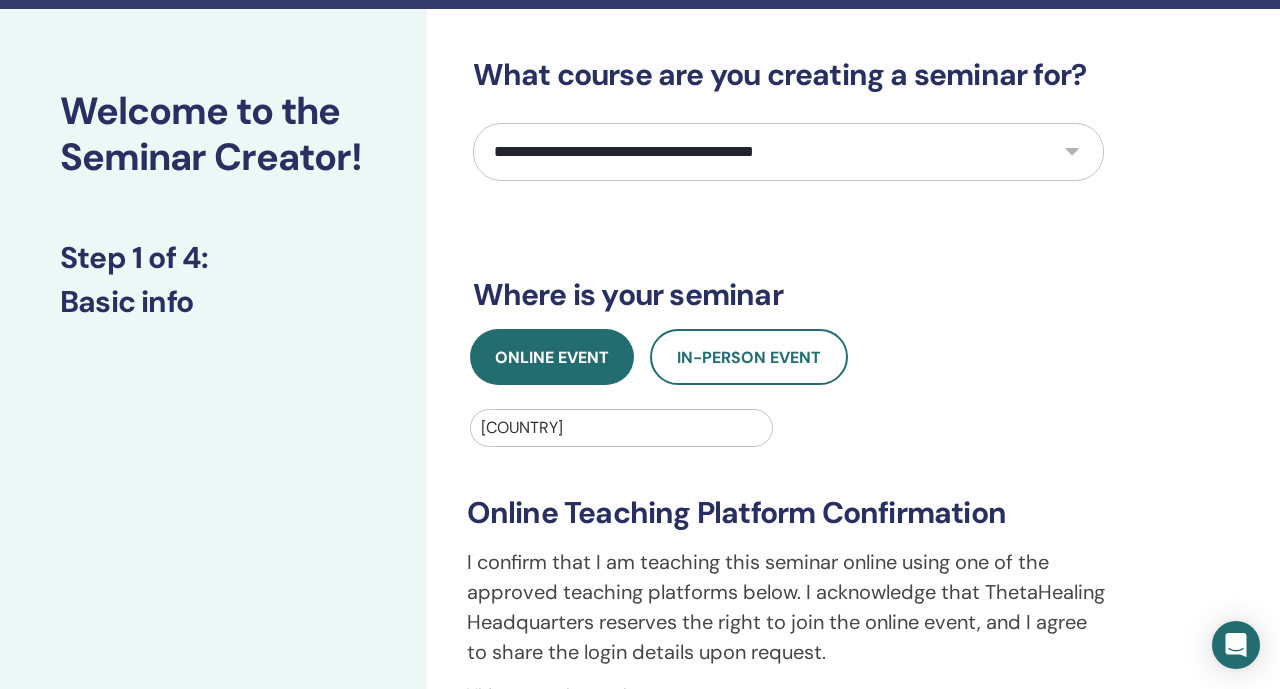 click on "**********" at bounding box center (788, 152) 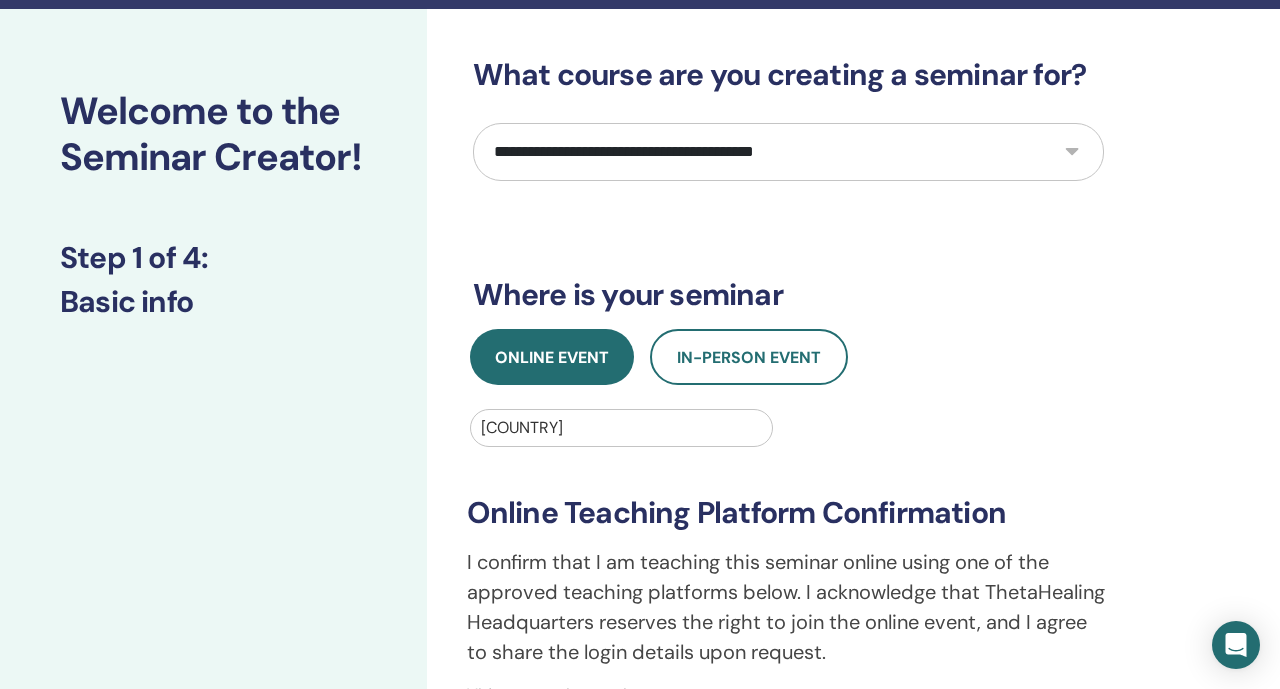 select on "*" 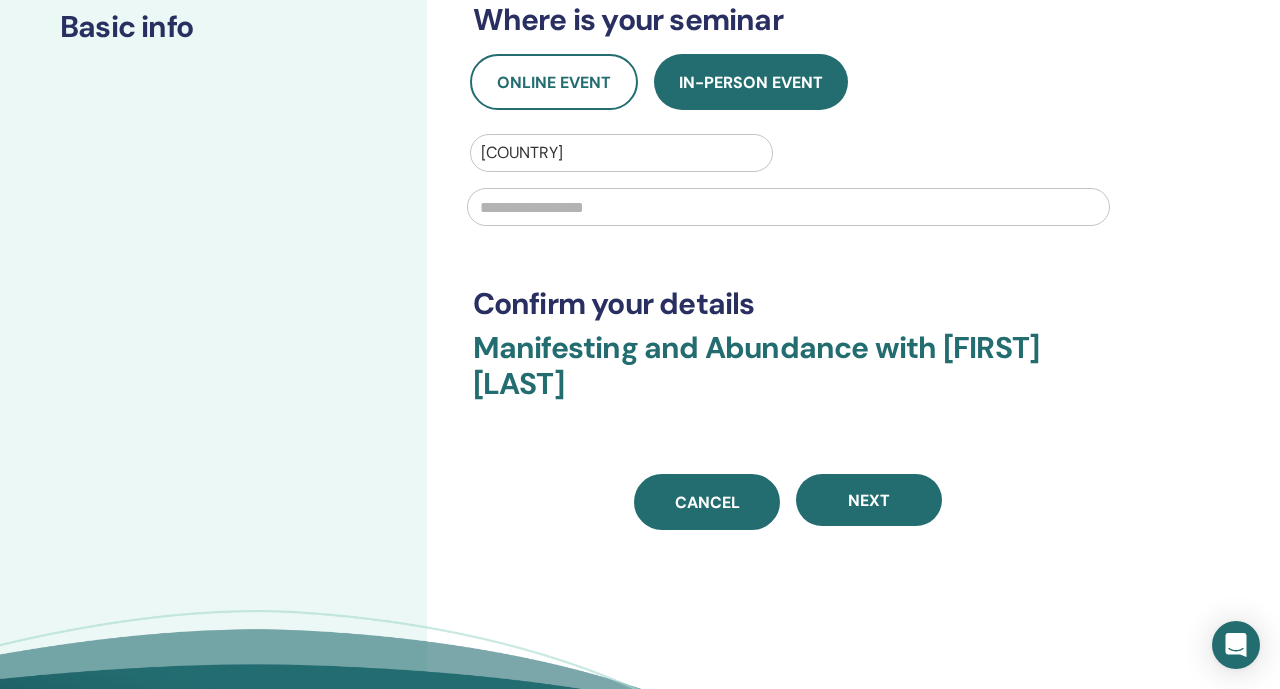 scroll, scrollTop: 325, scrollLeft: 0, axis: vertical 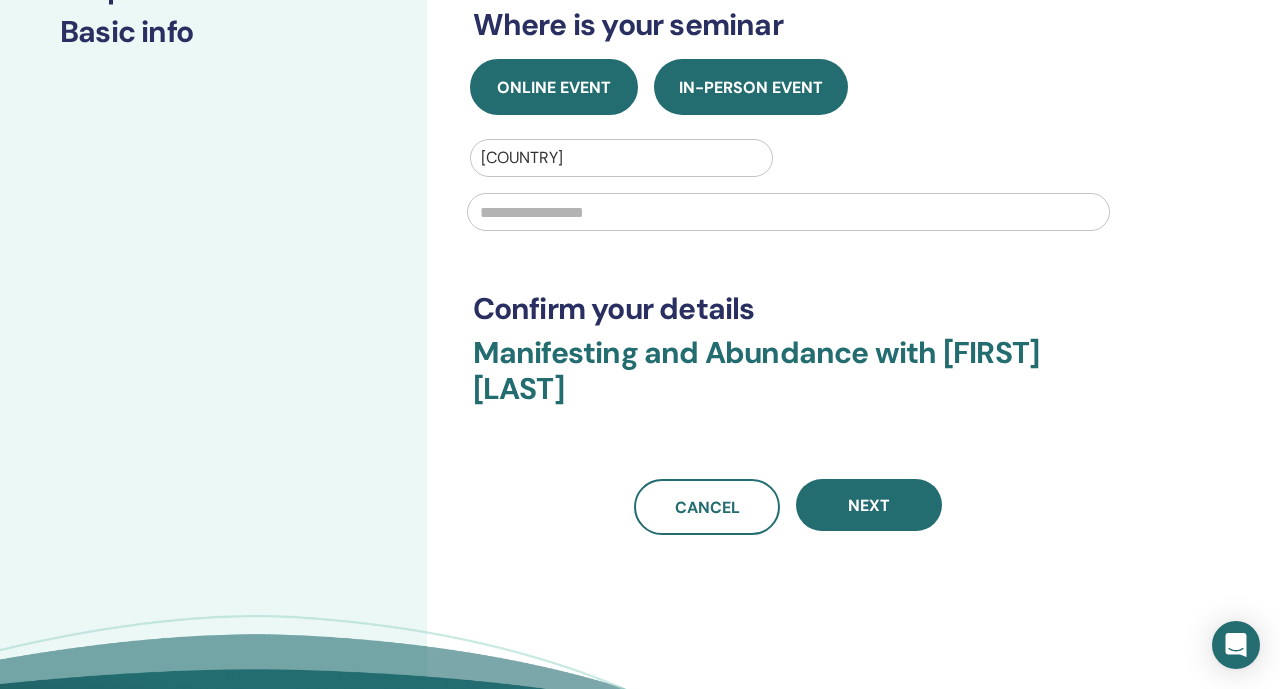 click on "Online Event" at bounding box center [554, 87] 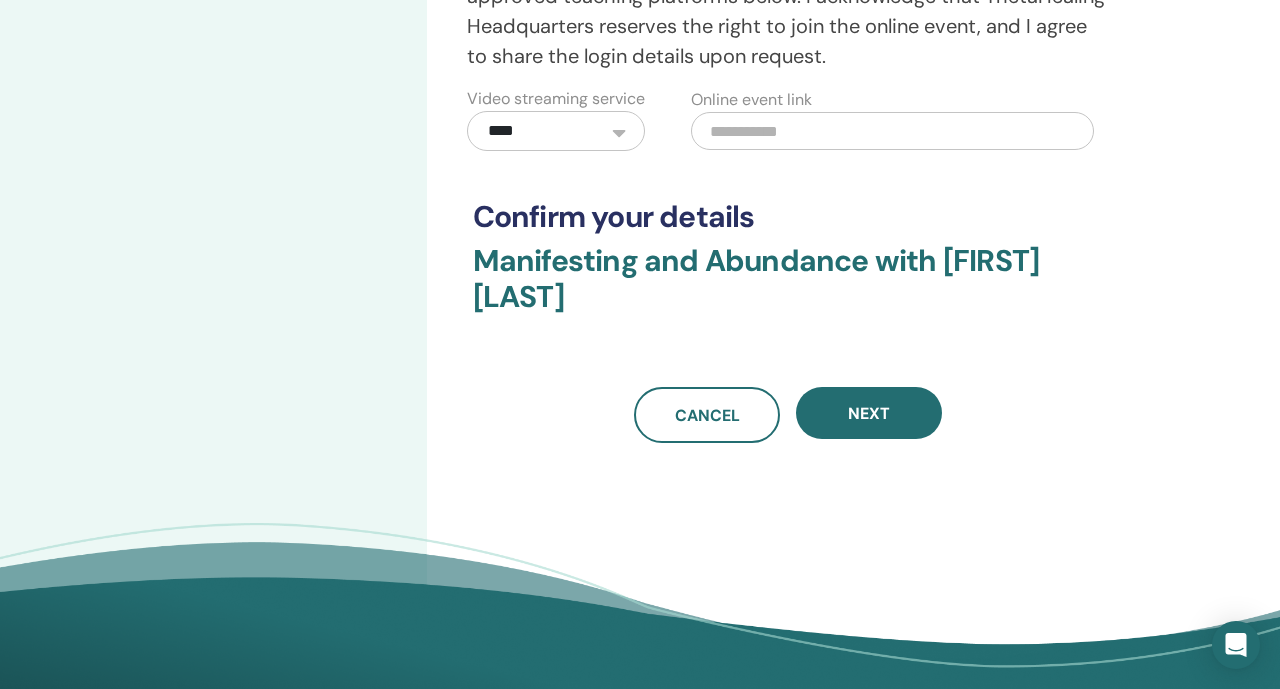 click on "**********" at bounding box center (788, -48) 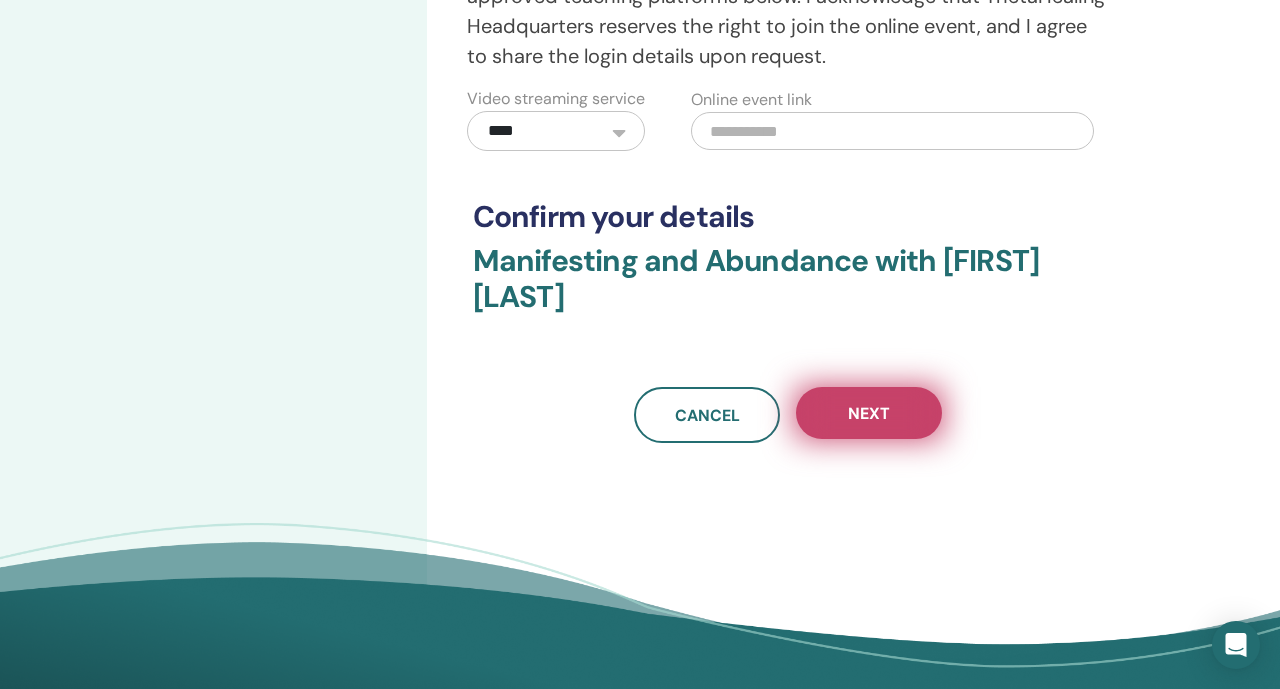 click on "Next" at bounding box center [869, 413] 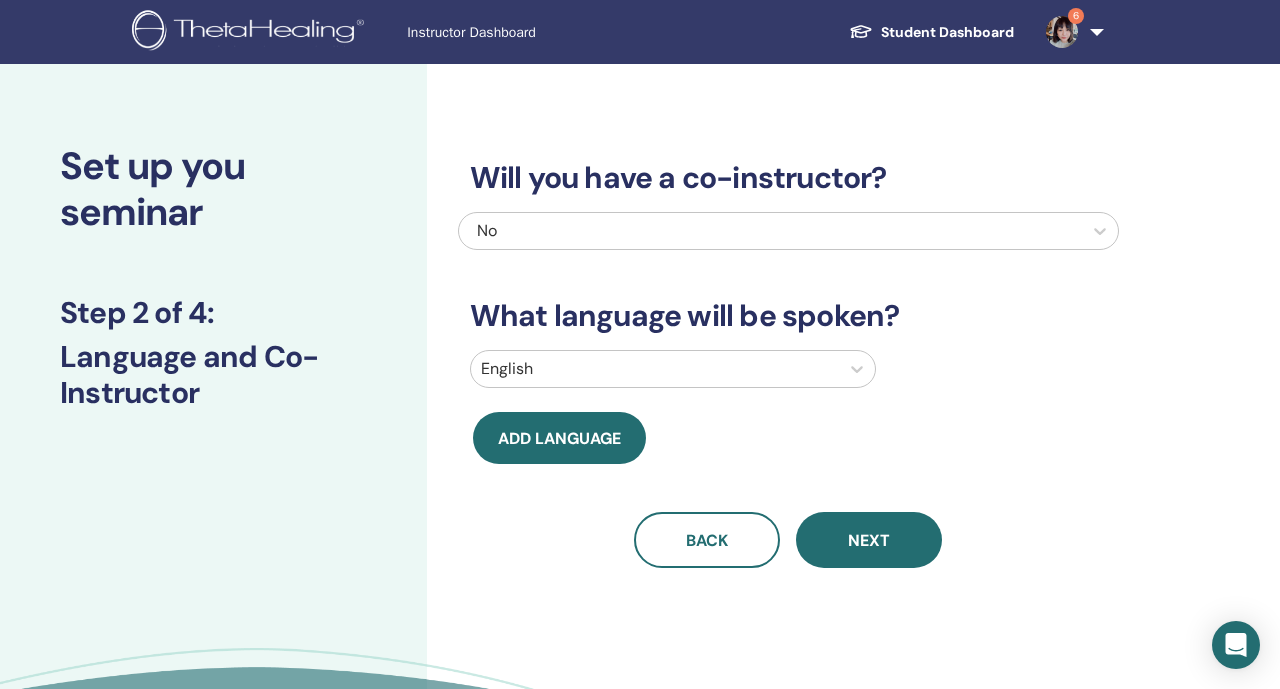 scroll, scrollTop: 6, scrollLeft: 0, axis: vertical 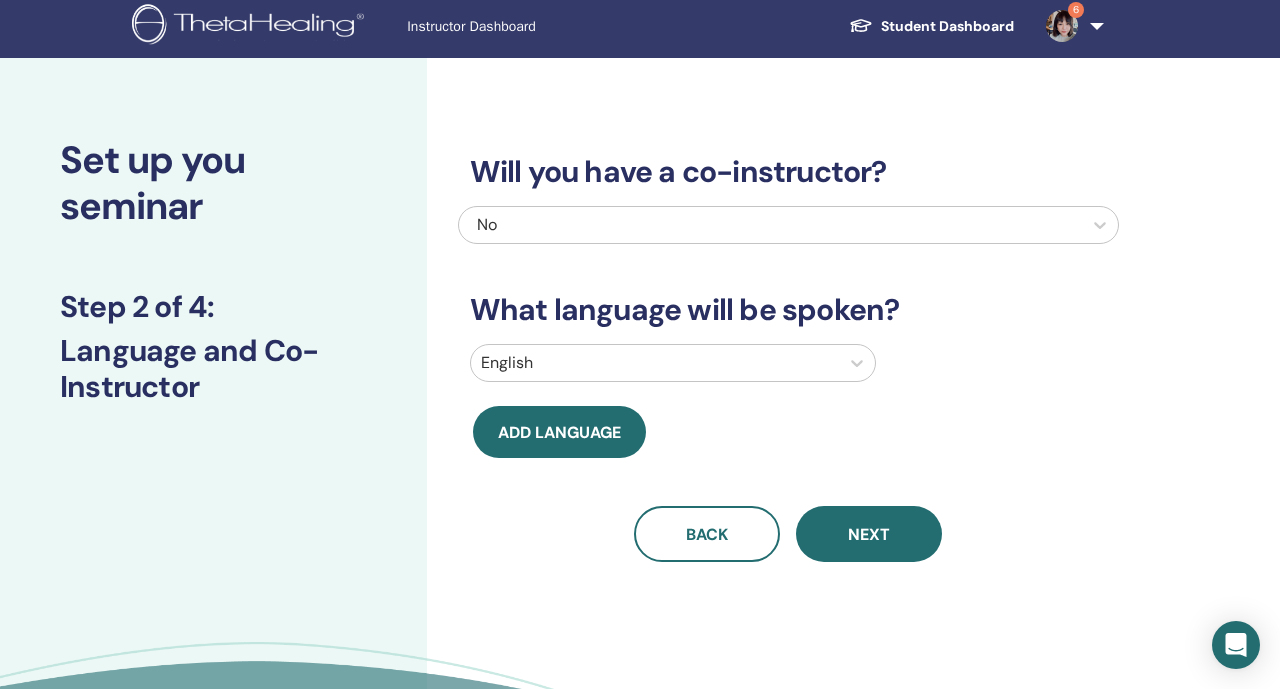 click on "English" at bounding box center [655, 363] 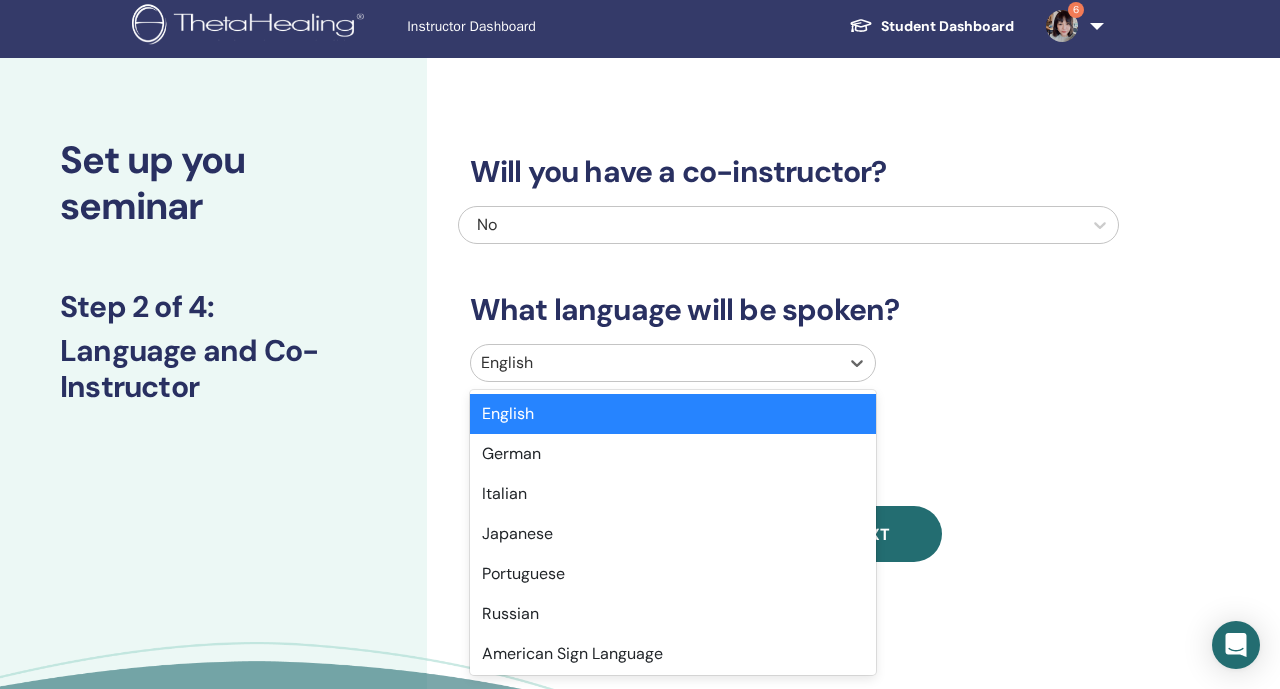 scroll, scrollTop: 15, scrollLeft: 0, axis: vertical 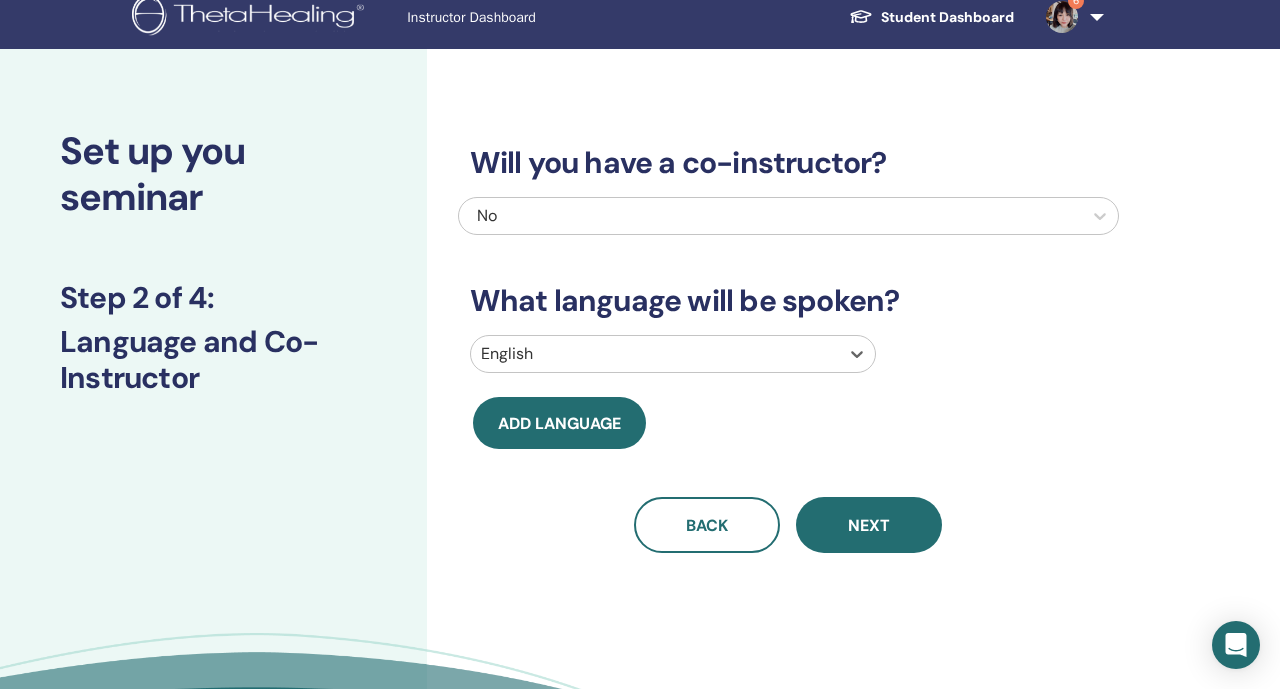 click at bounding box center [655, 354] 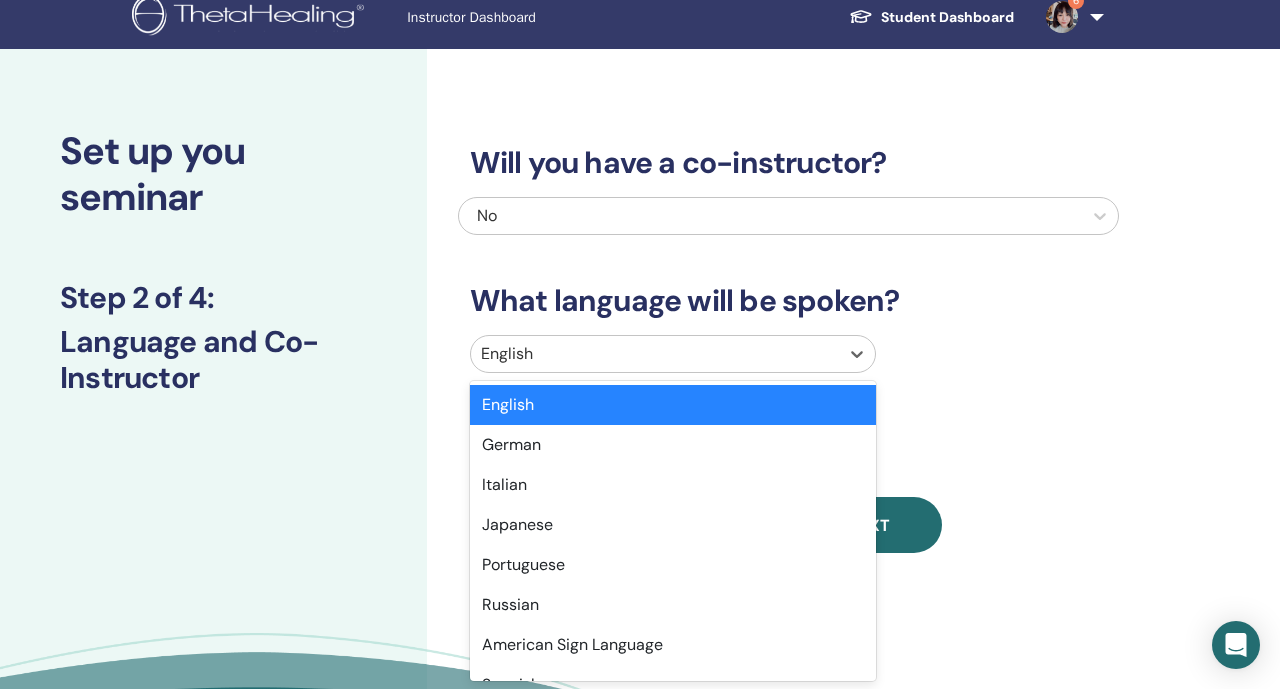 click at bounding box center [655, 354] 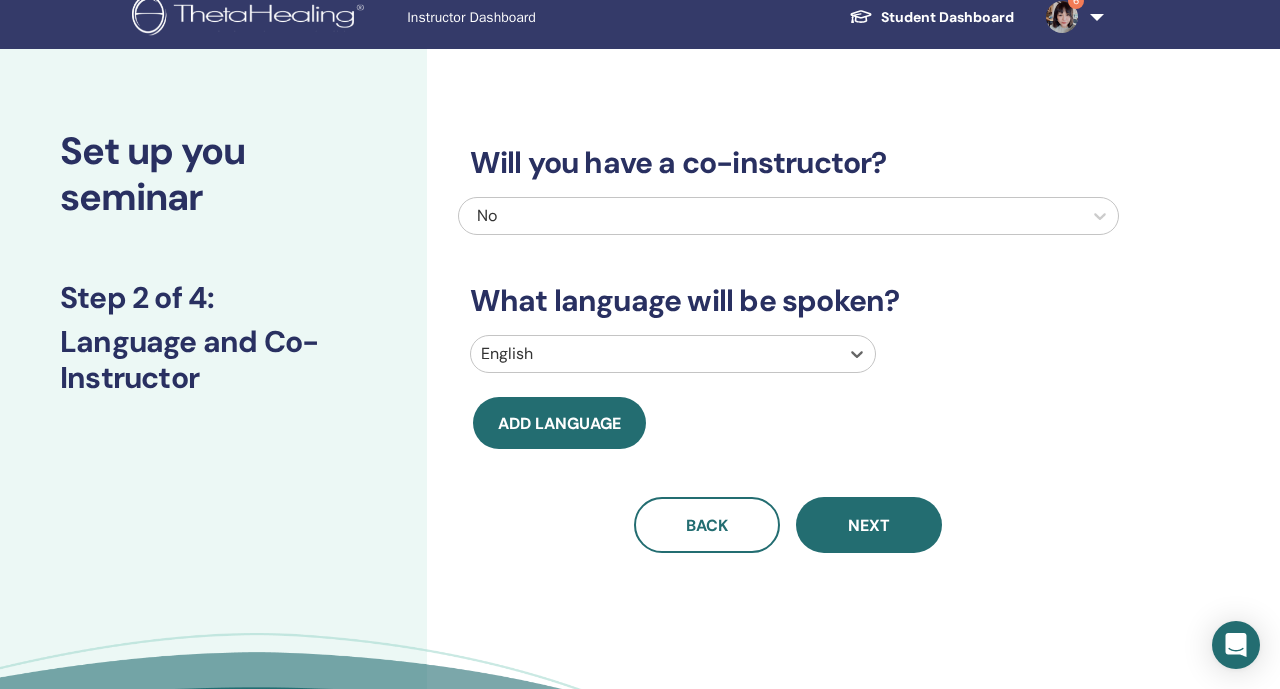 click at bounding box center [655, 354] 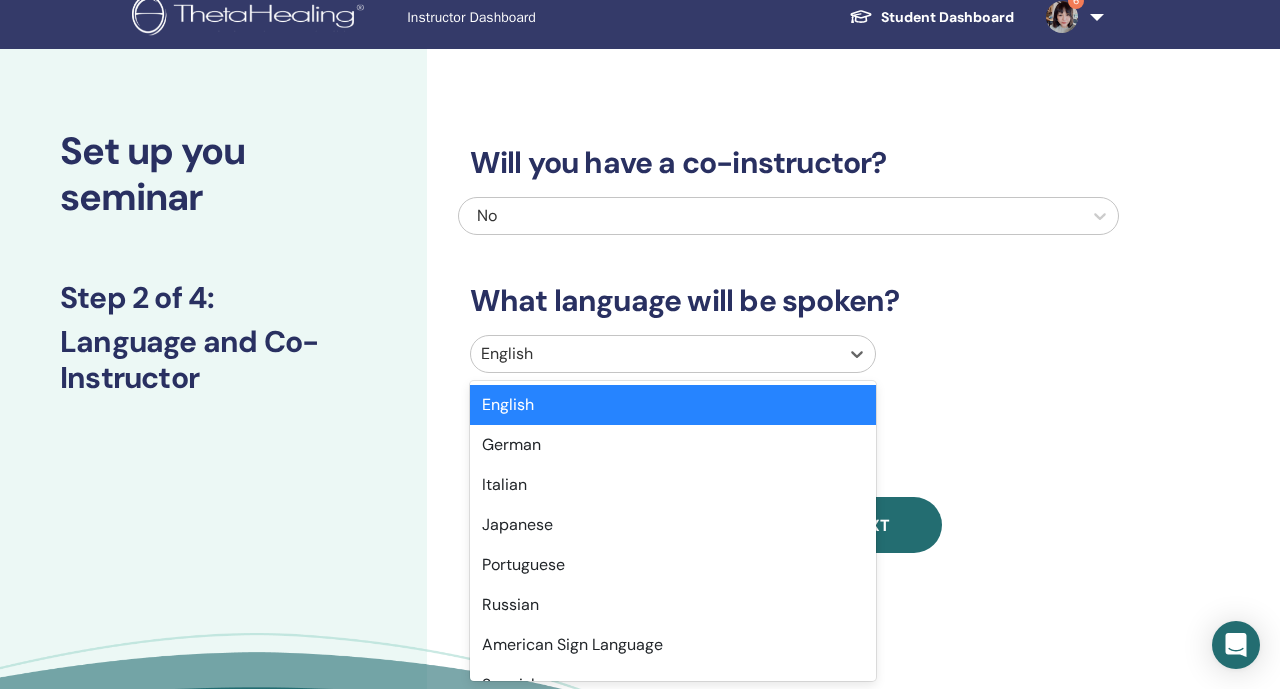 click at bounding box center (655, 354) 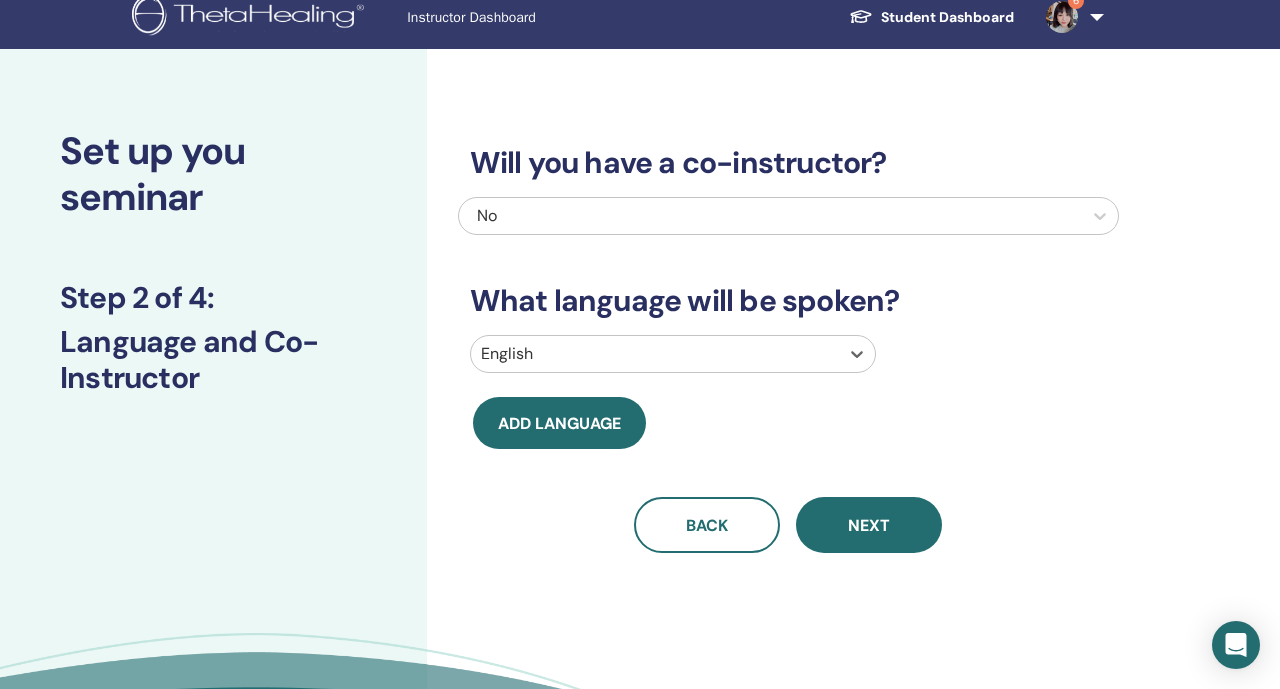 click at bounding box center [655, 354] 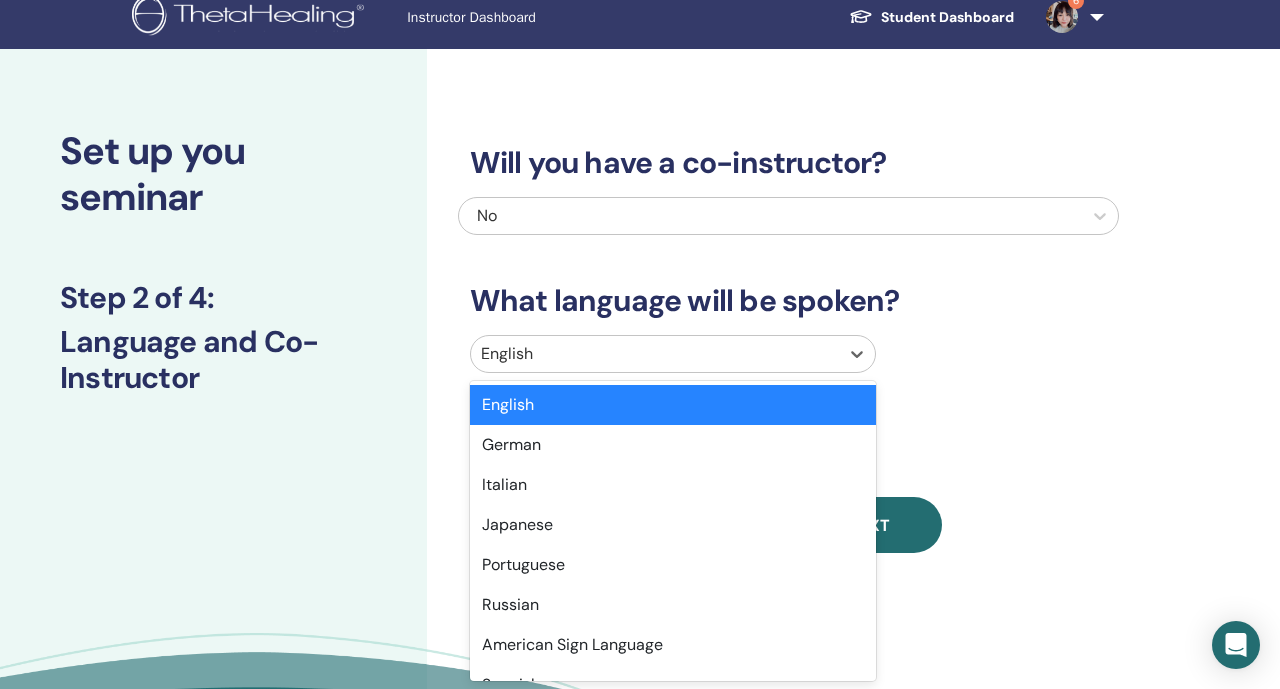 type on "*" 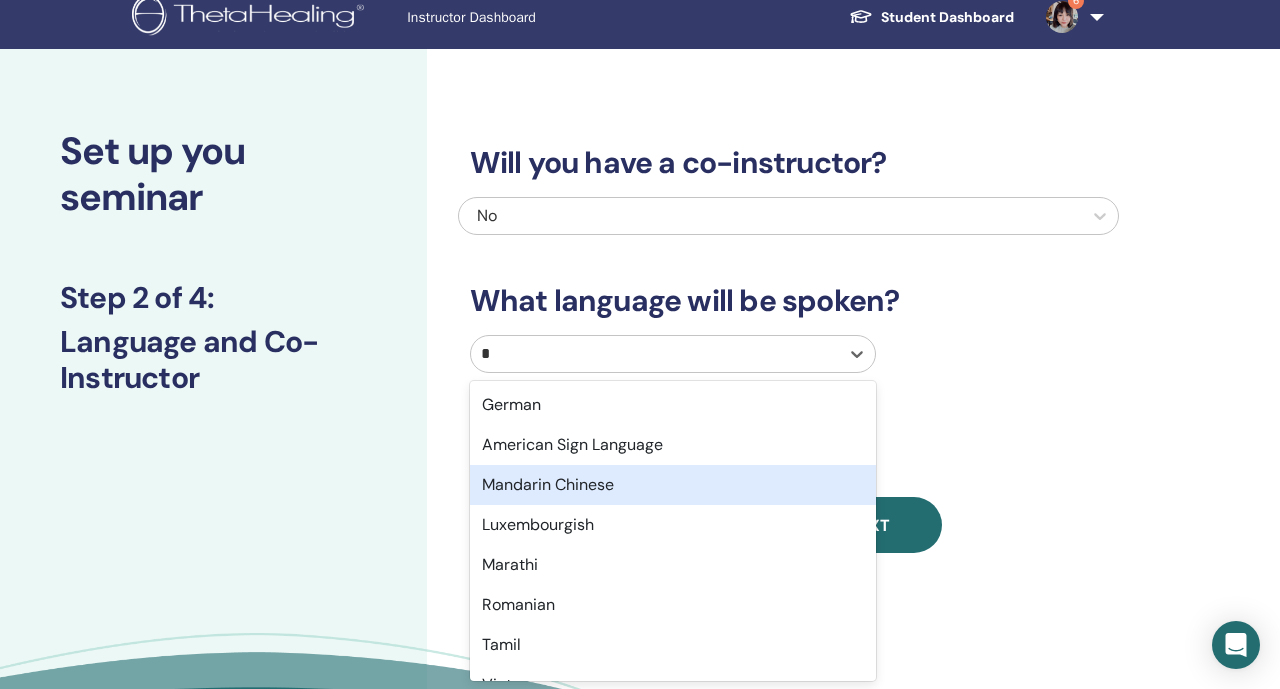 click on "Mandarin Chinese" at bounding box center (673, 485) 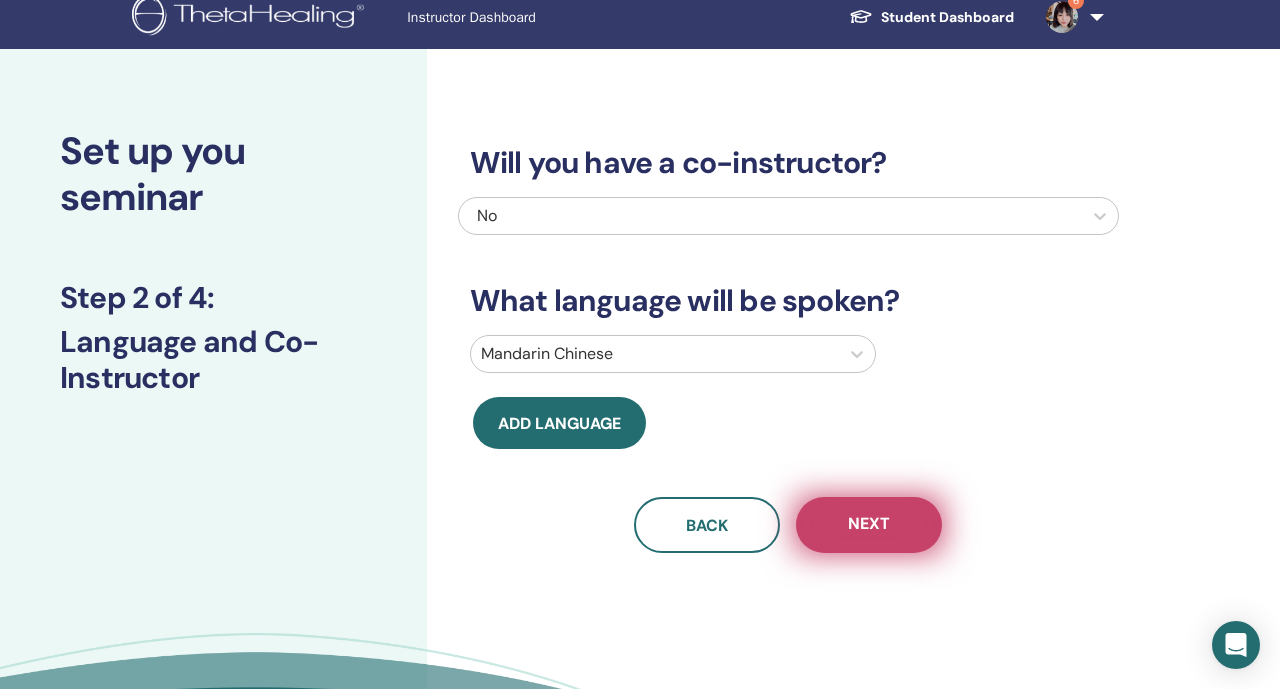 click on "Next" at bounding box center (869, 525) 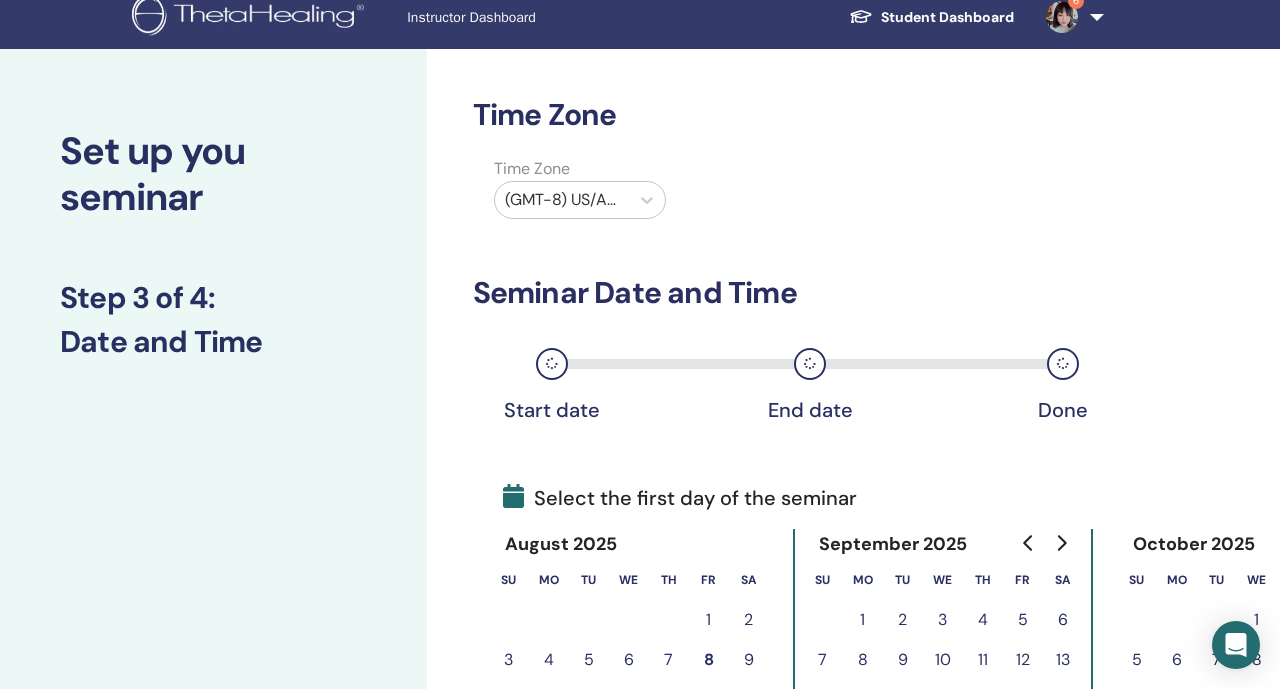 click on "8" at bounding box center (709, 660) 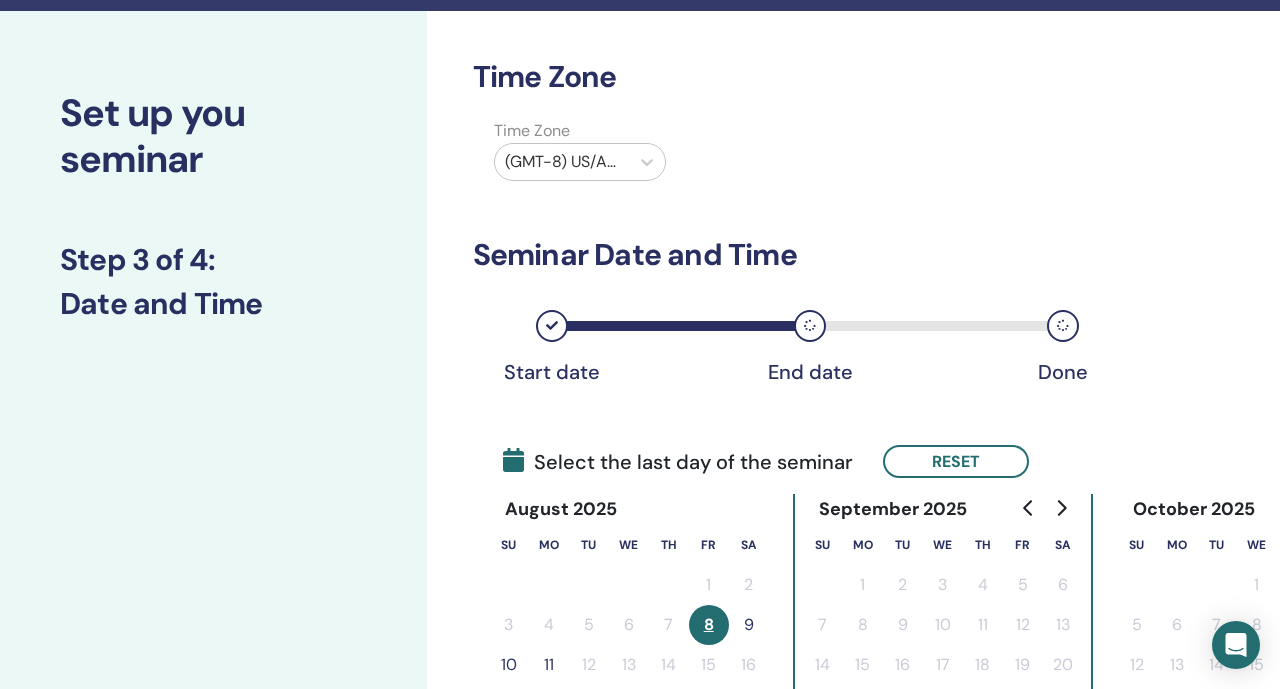 scroll, scrollTop: 54, scrollLeft: 0, axis: vertical 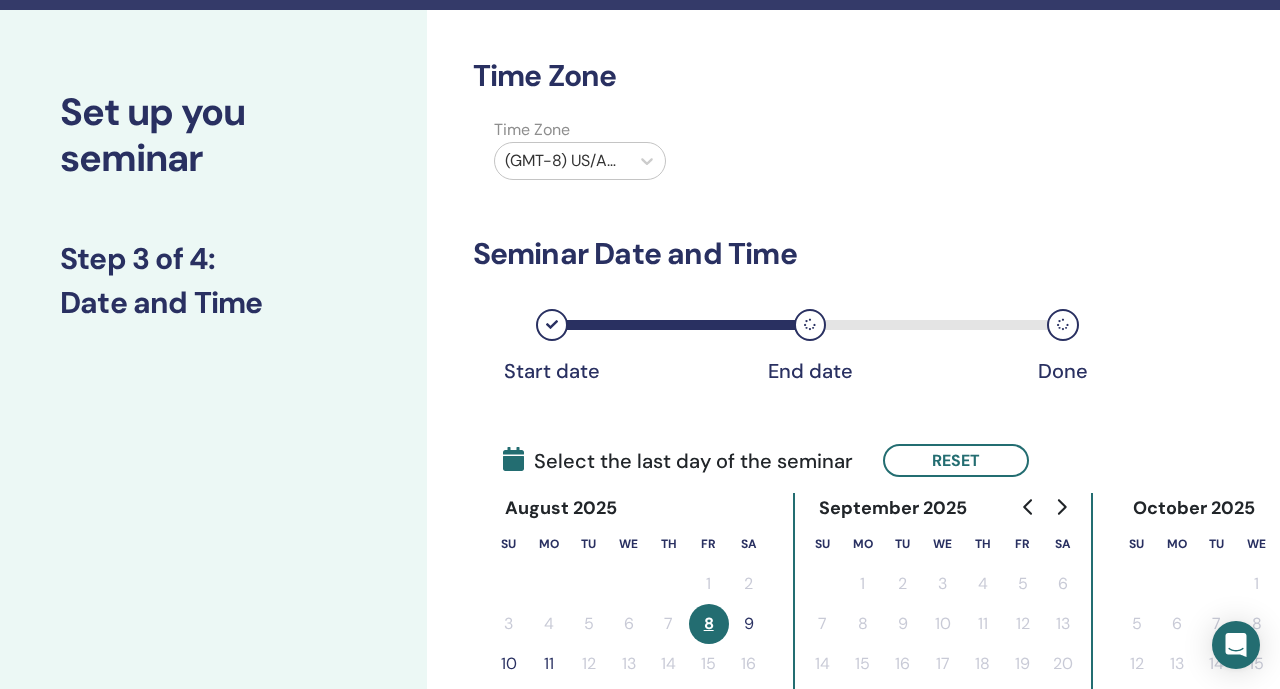 click on "10" at bounding box center (509, 664) 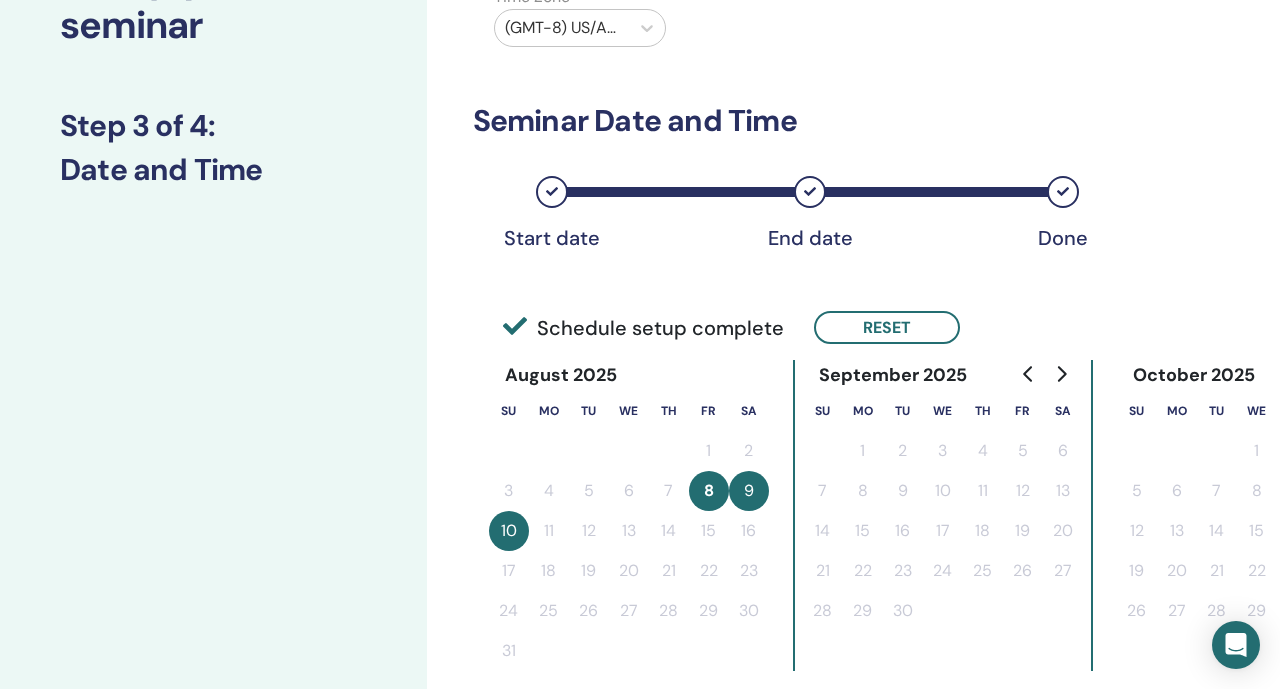 scroll, scrollTop: 192, scrollLeft: 0, axis: vertical 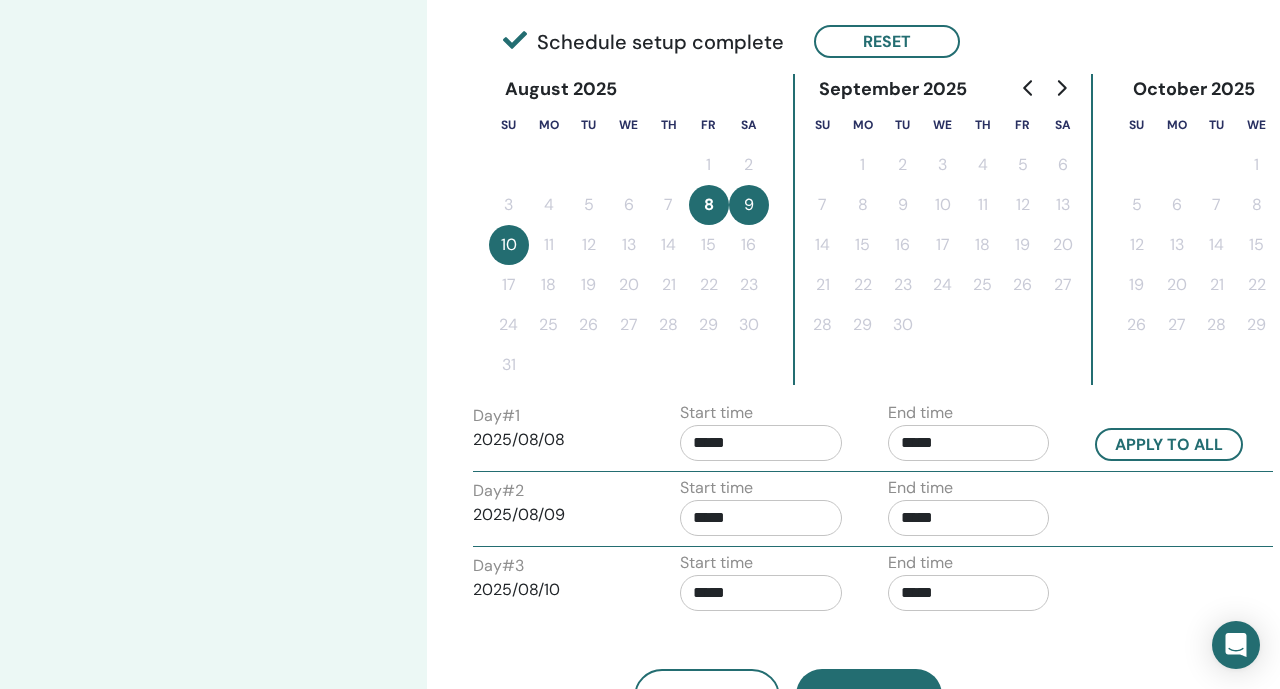click on "*****" at bounding box center [969, 443] 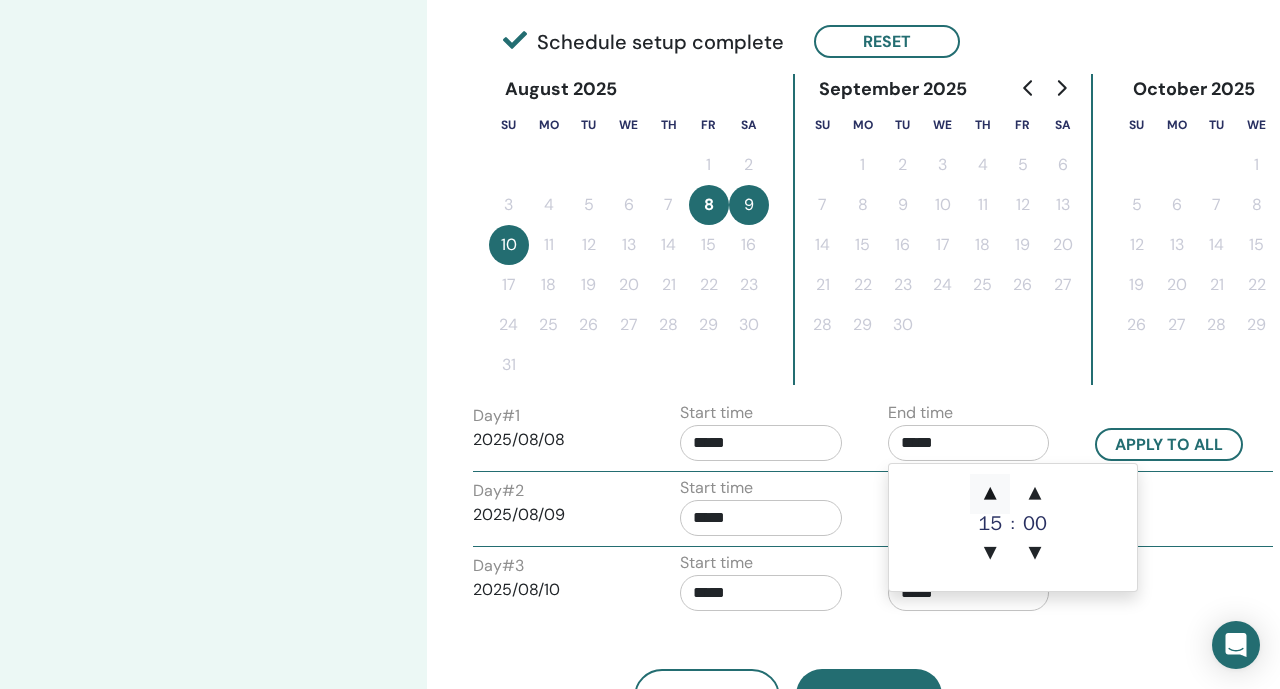 click on "▲" at bounding box center (990, 494) 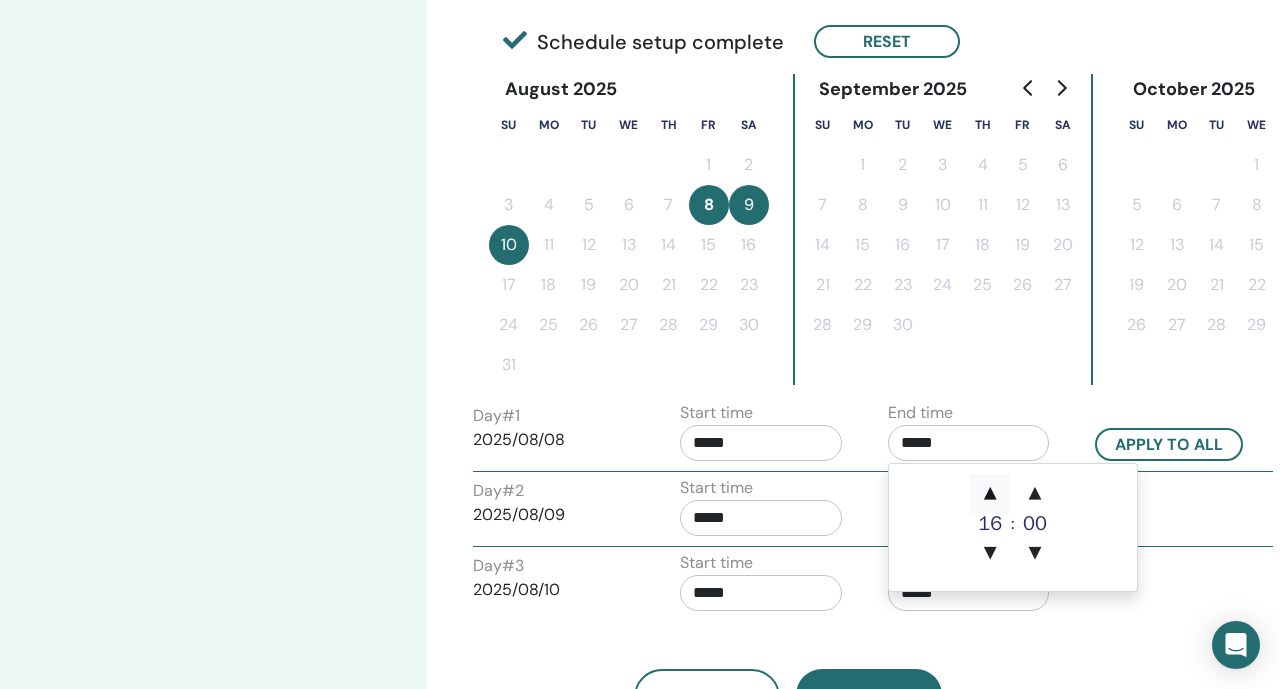 click on "▲" at bounding box center [990, 494] 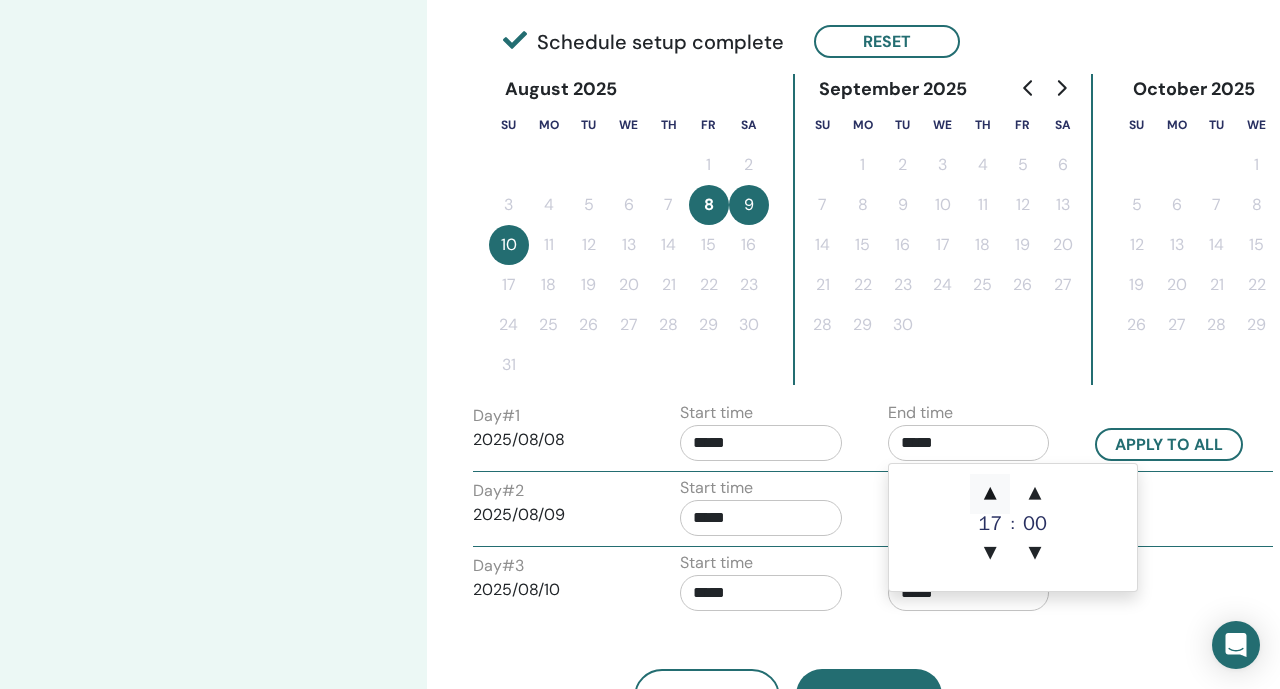 click on "▲" at bounding box center [990, 494] 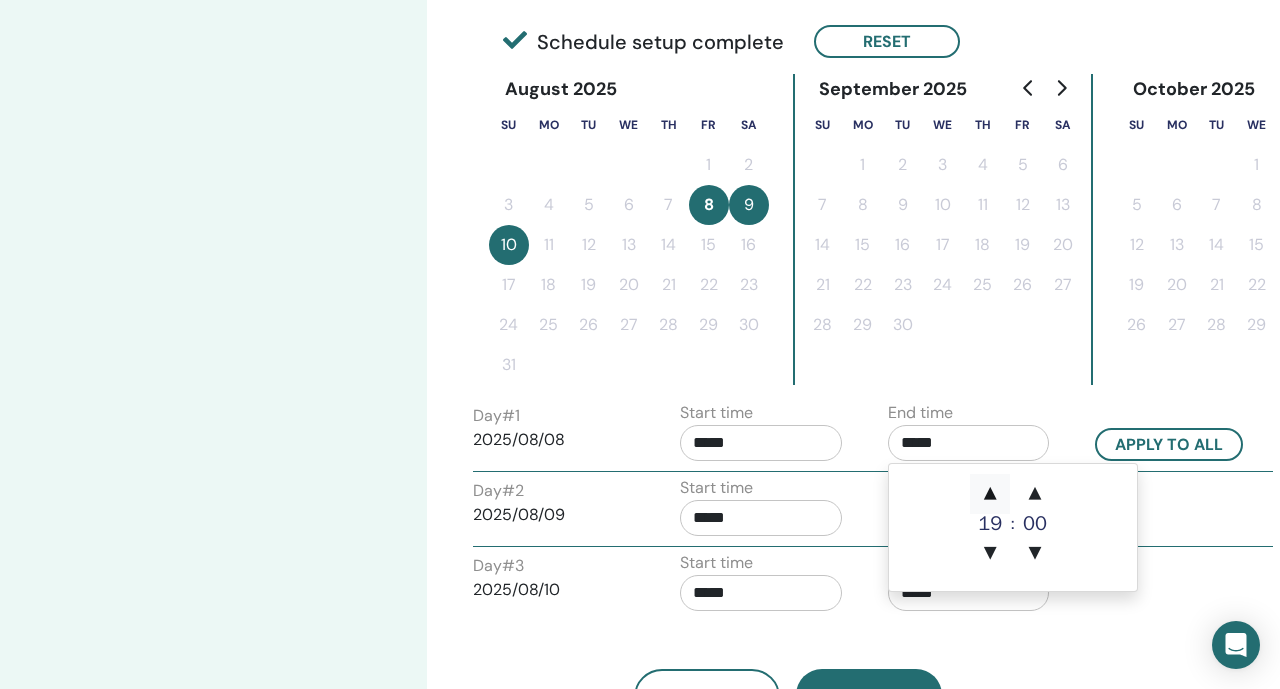 click on "▲" at bounding box center (990, 494) 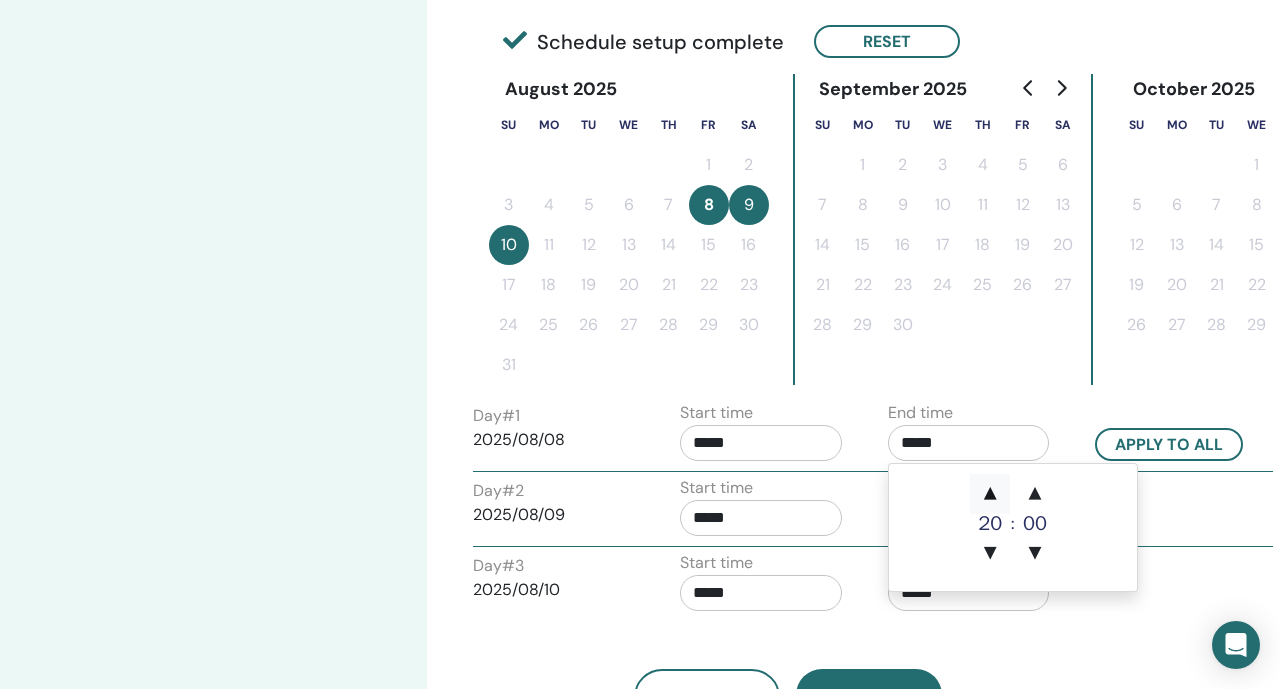 click on "▲" at bounding box center (990, 494) 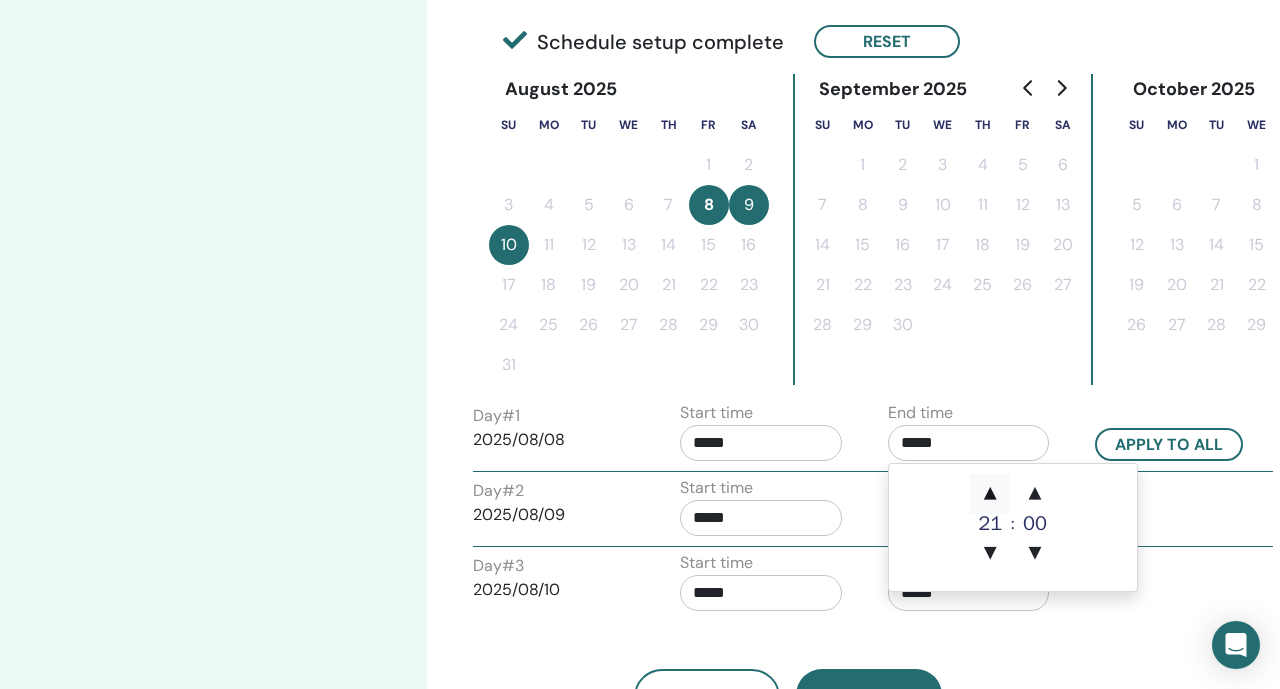 click on "▲" at bounding box center [990, 494] 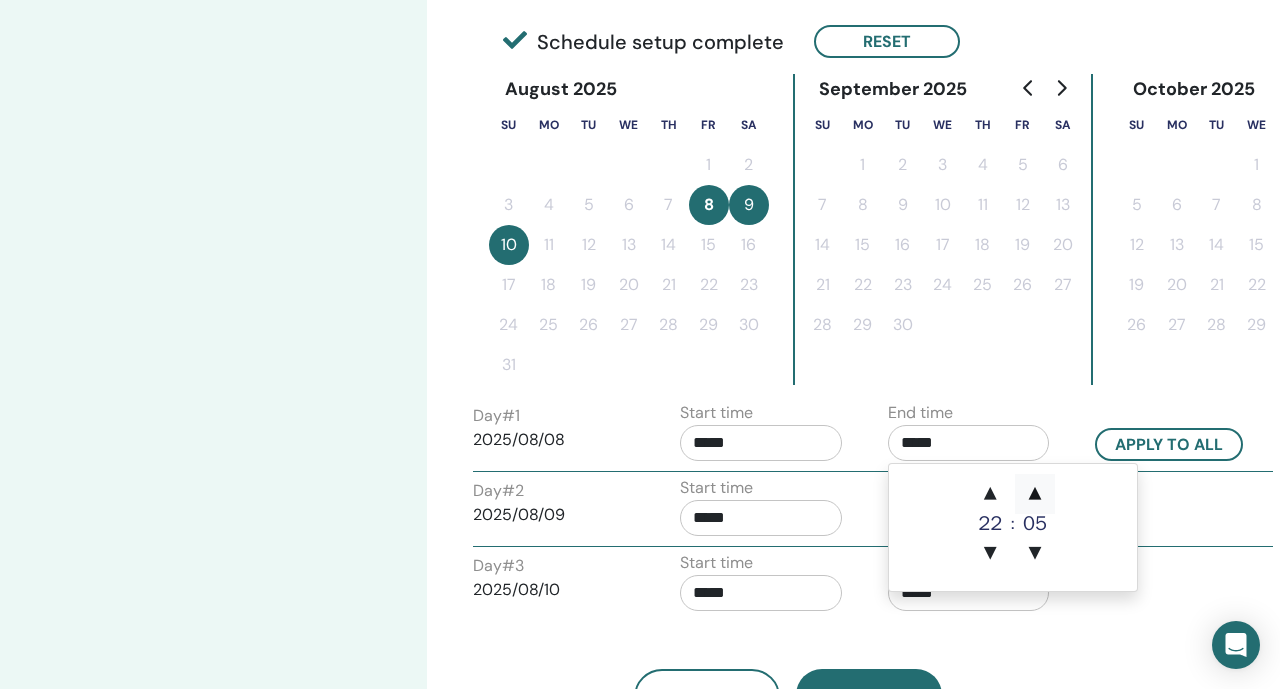 click on "▲" at bounding box center [1035, 494] 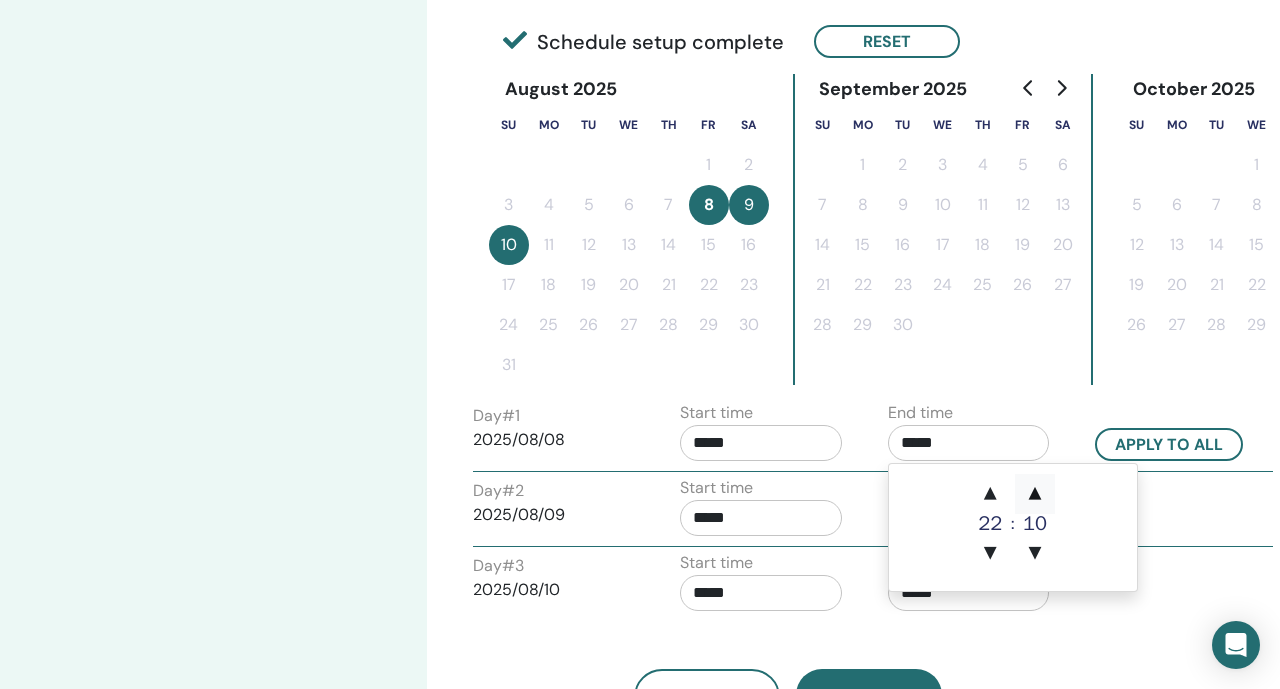 click on "▲" at bounding box center (1035, 494) 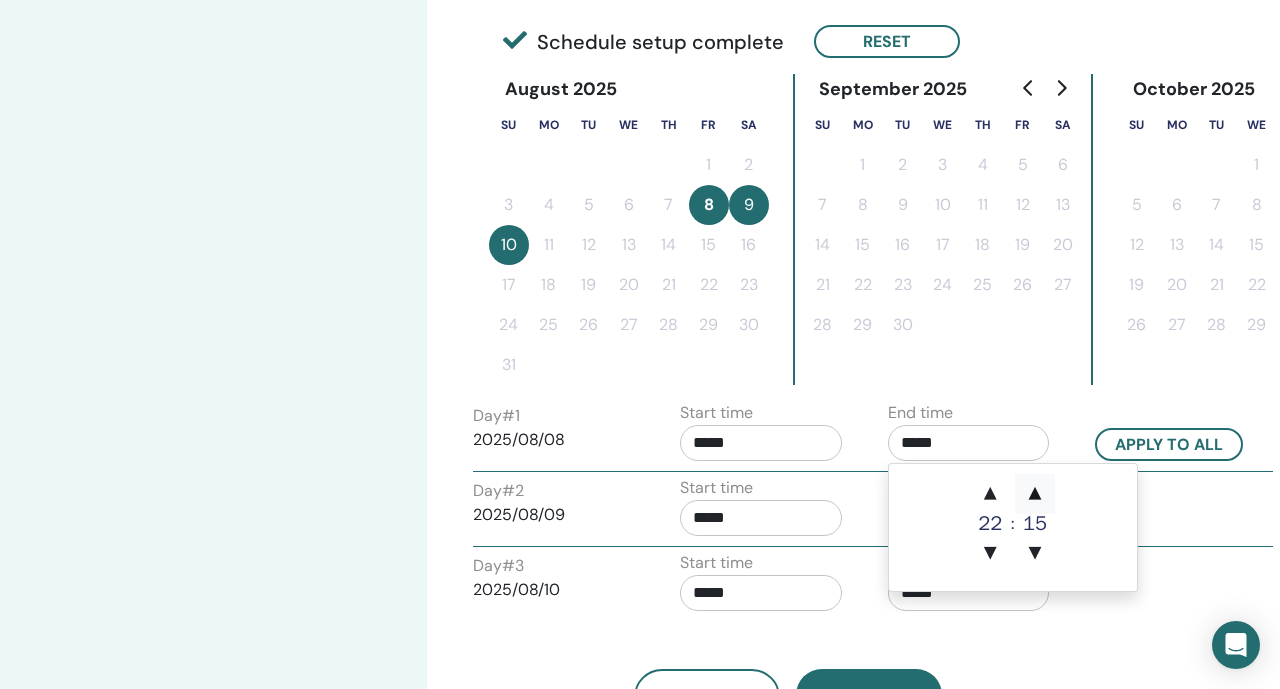 click on "▲" at bounding box center [1035, 494] 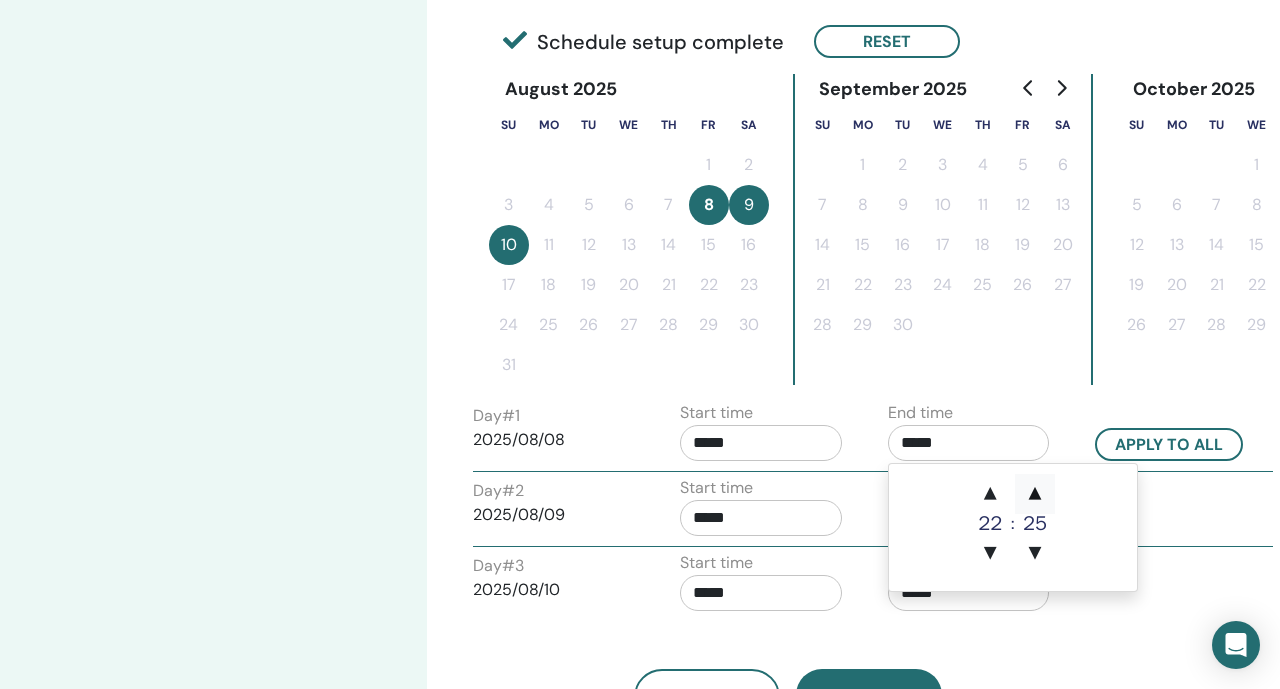 click on "▲" at bounding box center [1035, 494] 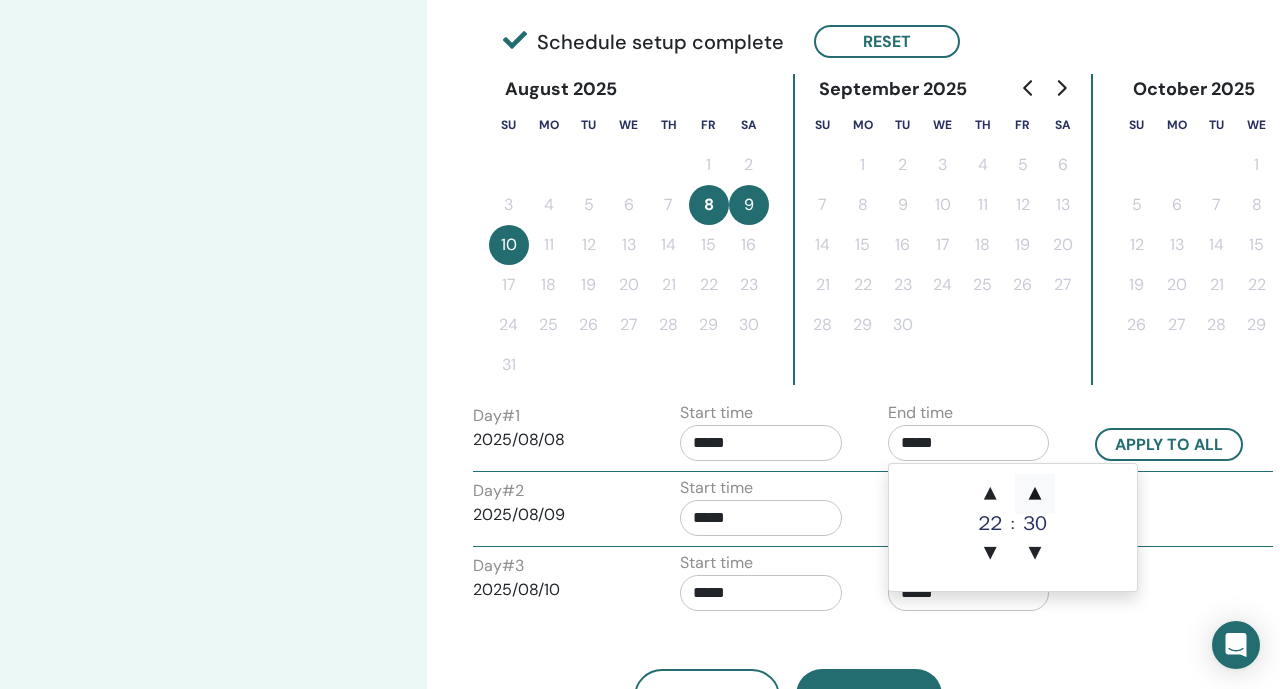 click on "▲" at bounding box center (1035, 494) 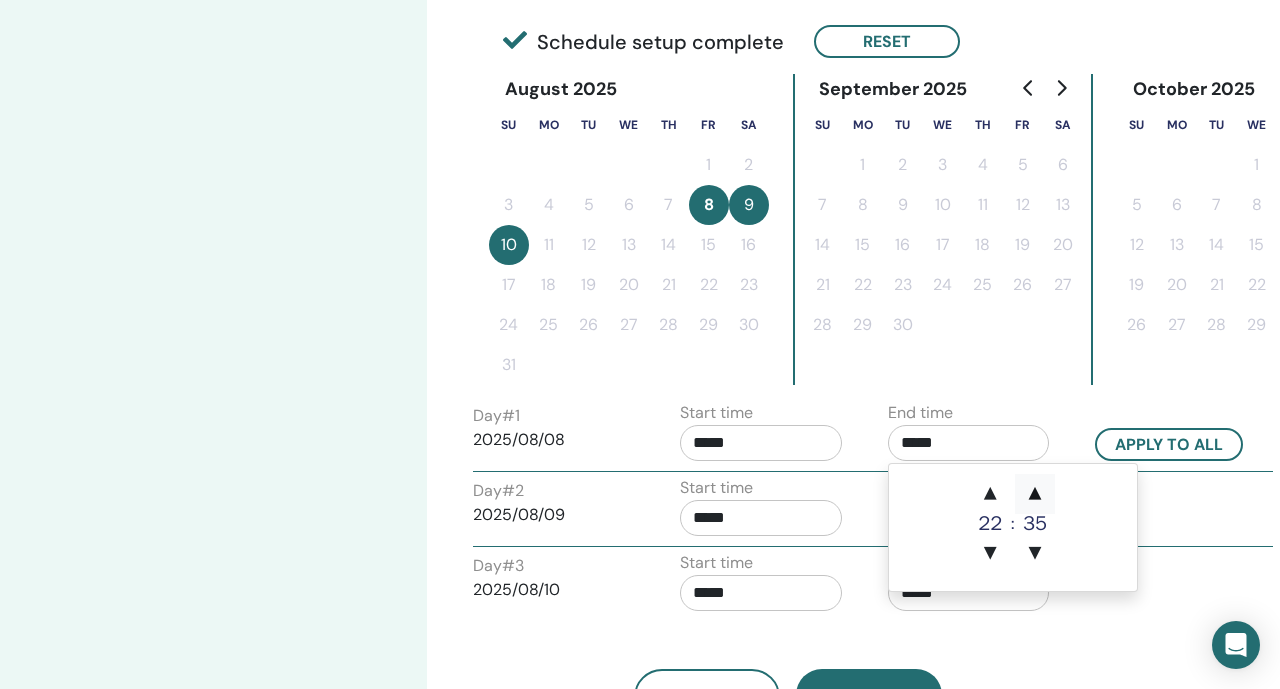 click on "▲" at bounding box center [1035, 494] 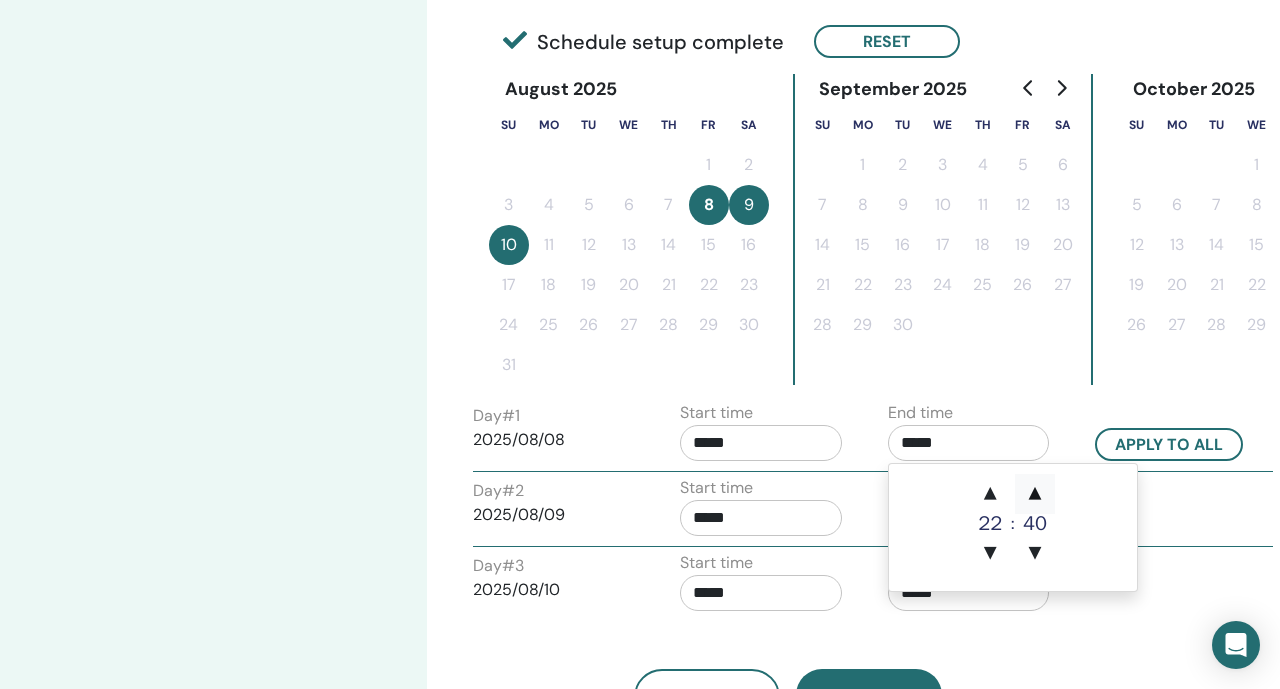 click on "▲" at bounding box center [1035, 494] 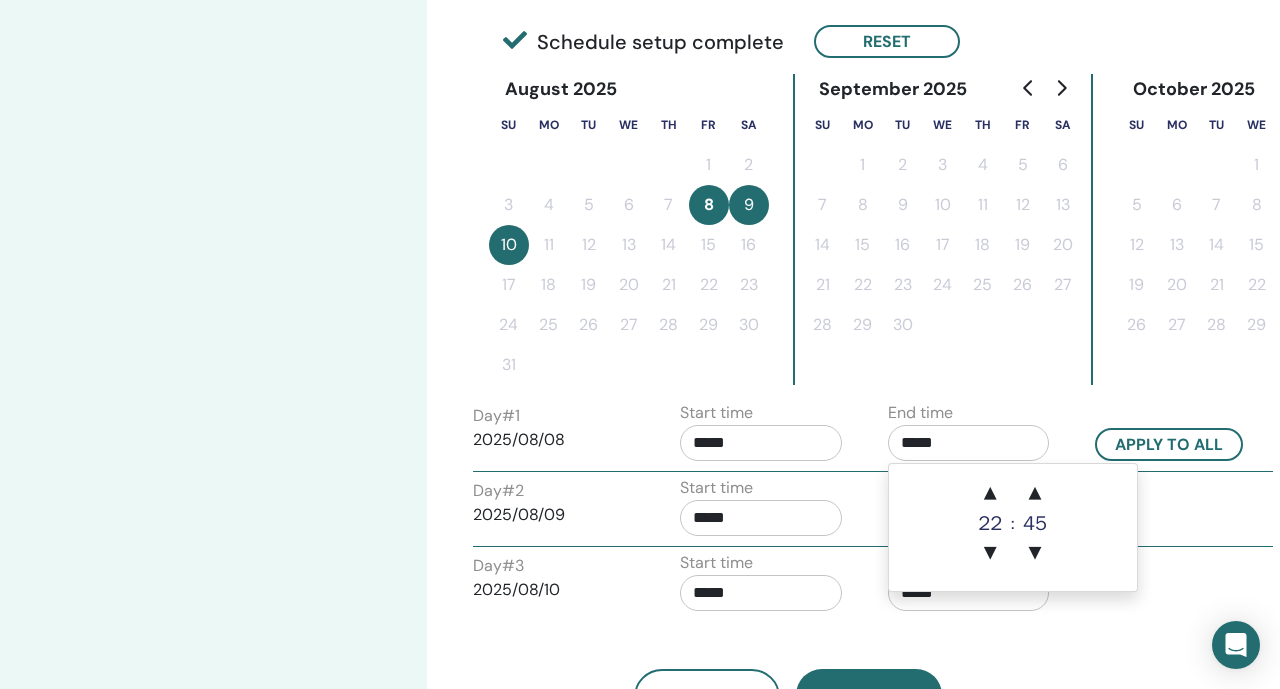 click on "Start time *****" at bounding box center (761, 436) 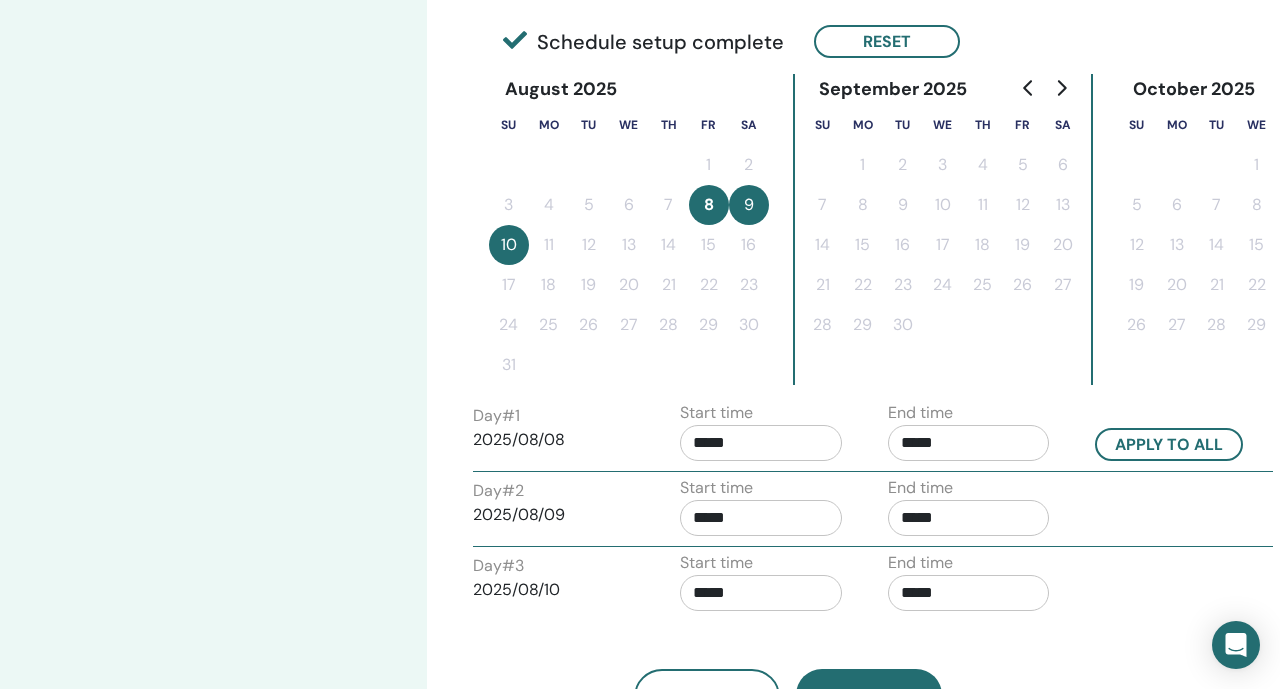 click on "*****" at bounding box center [761, 443] 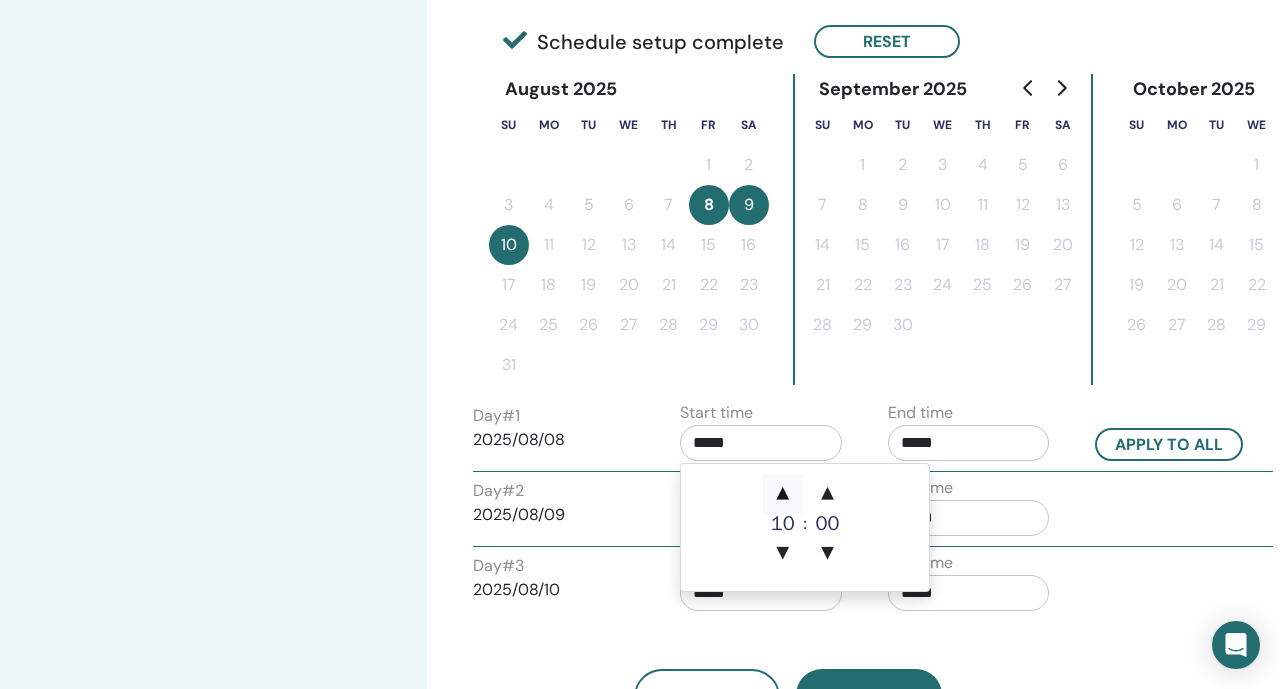 click on "▲" at bounding box center (783, 494) 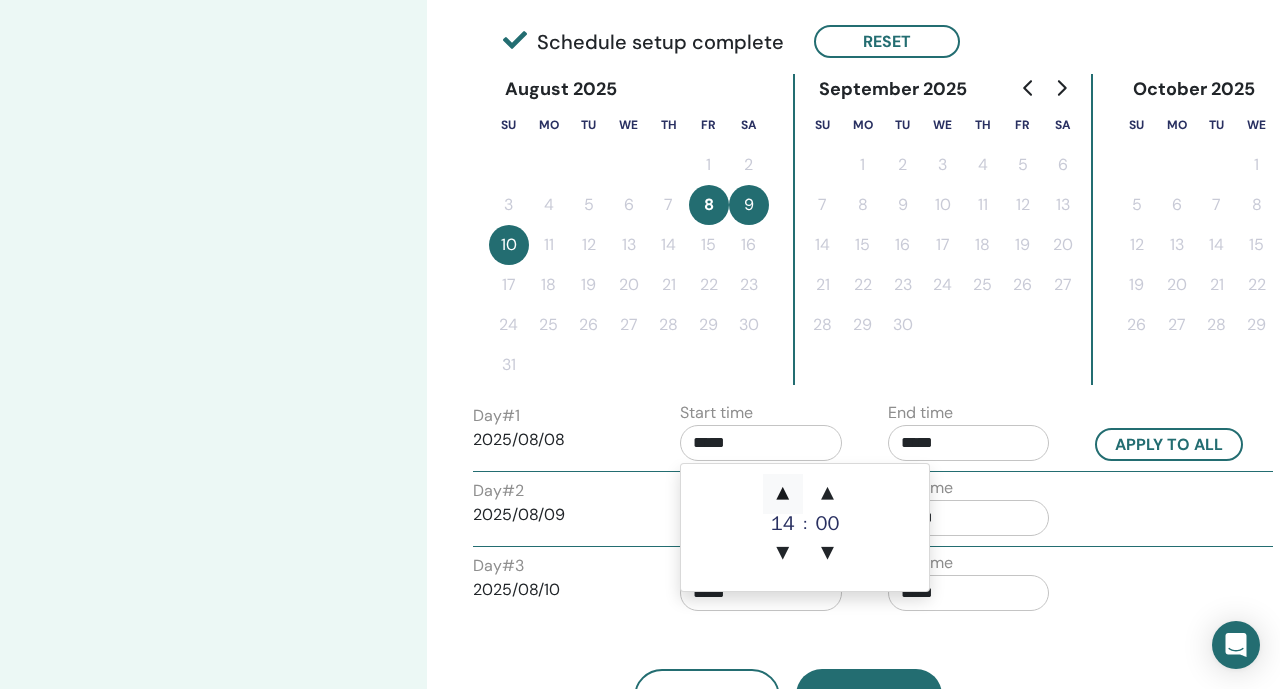 click on "▲" at bounding box center [783, 494] 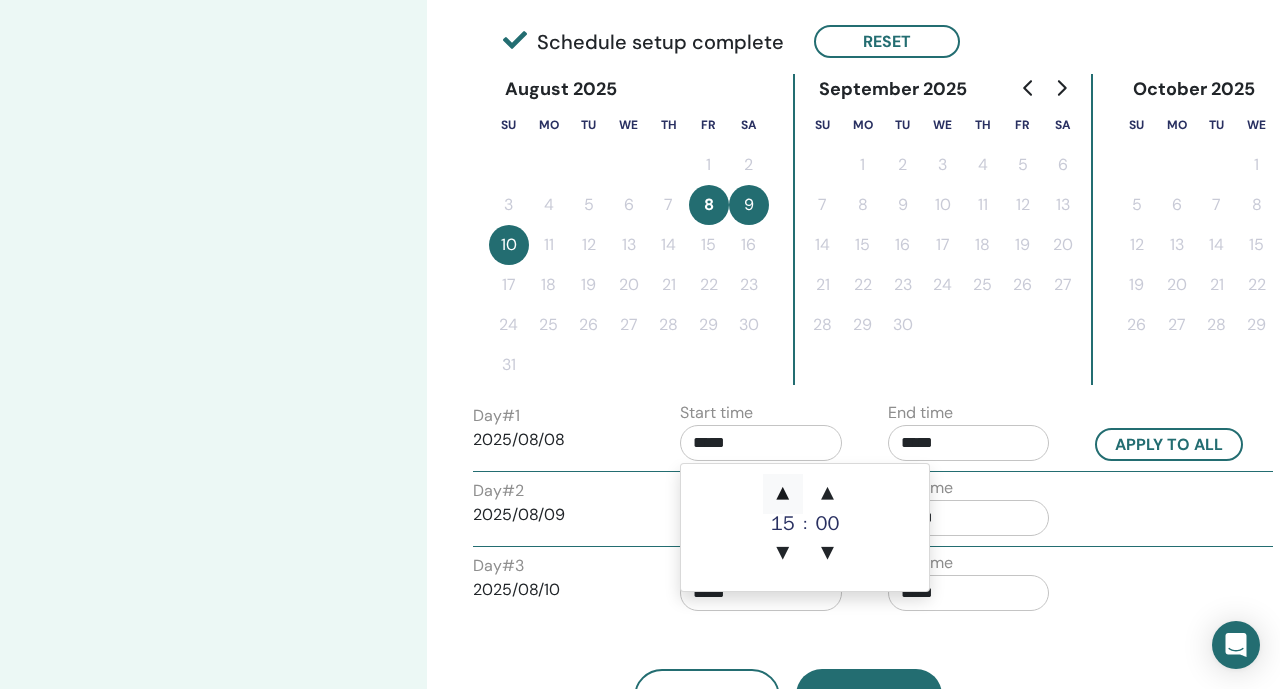 click on "▲" at bounding box center [783, 494] 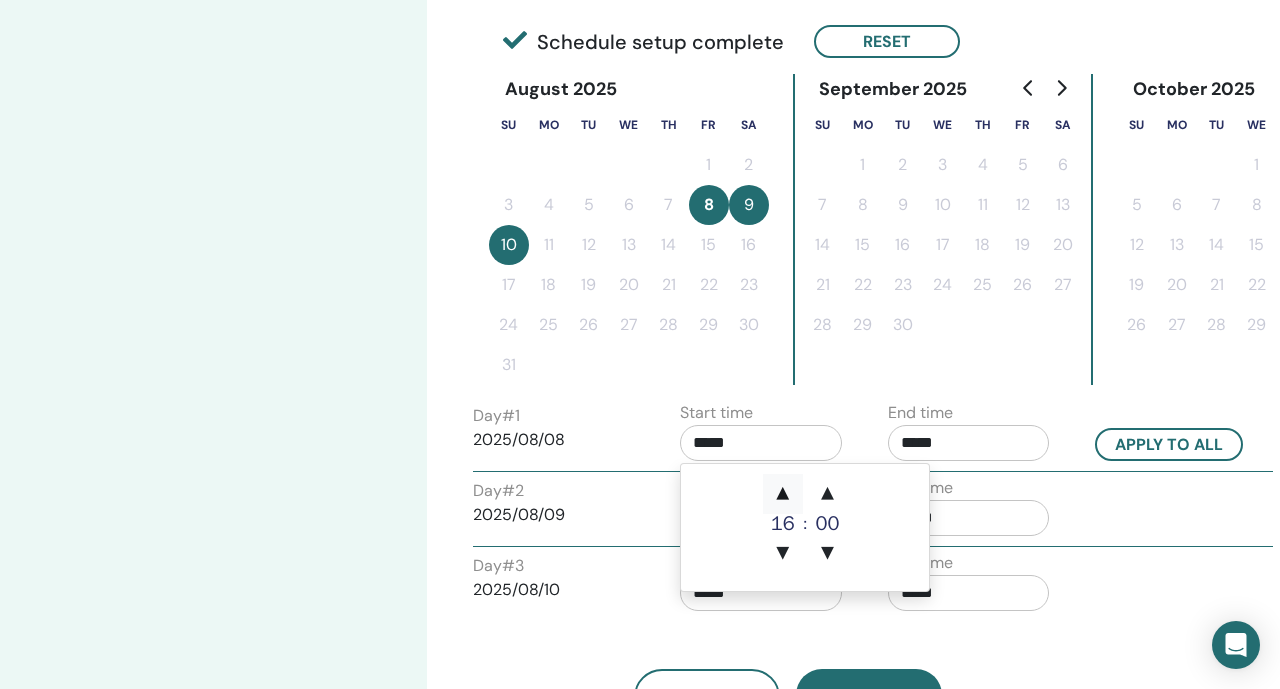 click on "▲" at bounding box center (783, 494) 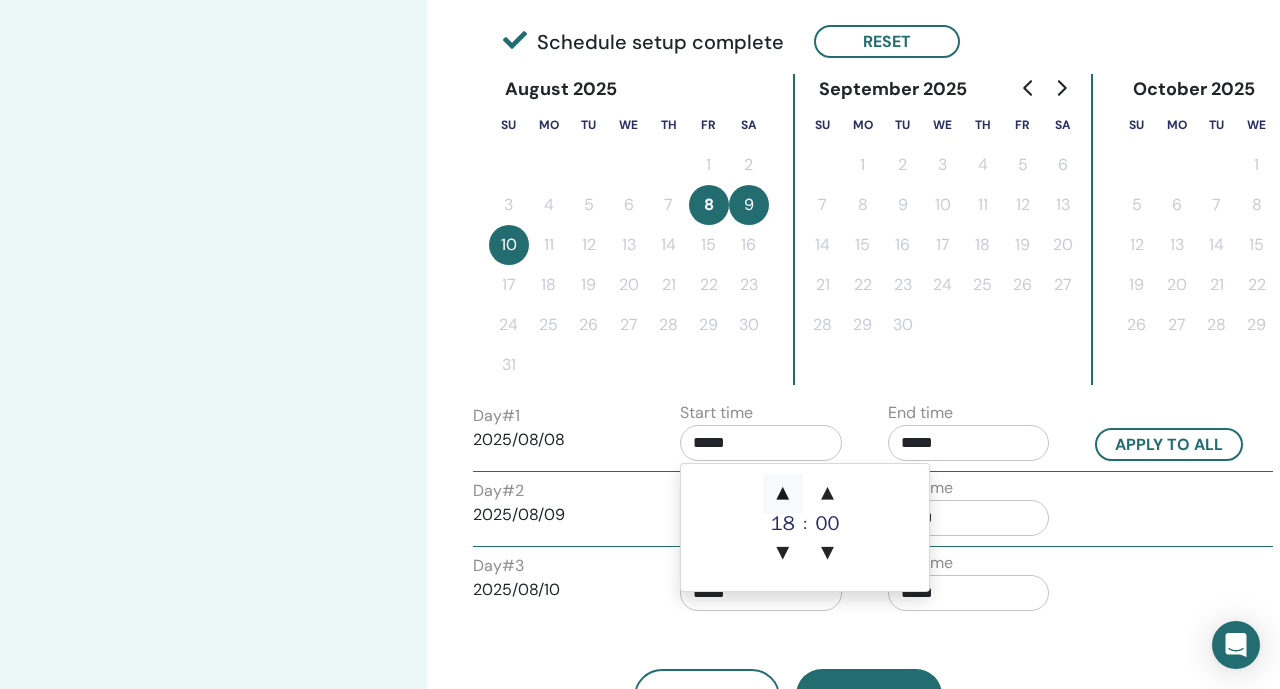 click on "▲" at bounding box center [783, 494] 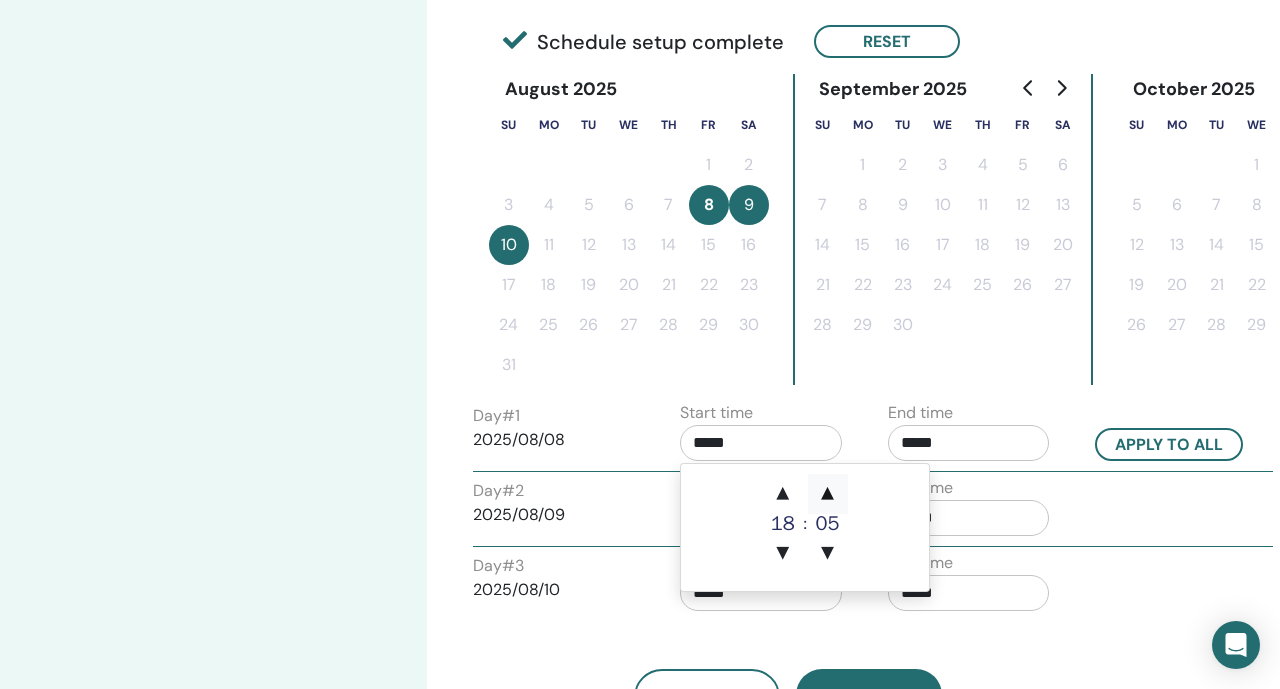 click on "▲" at bounding box center (828, 494) 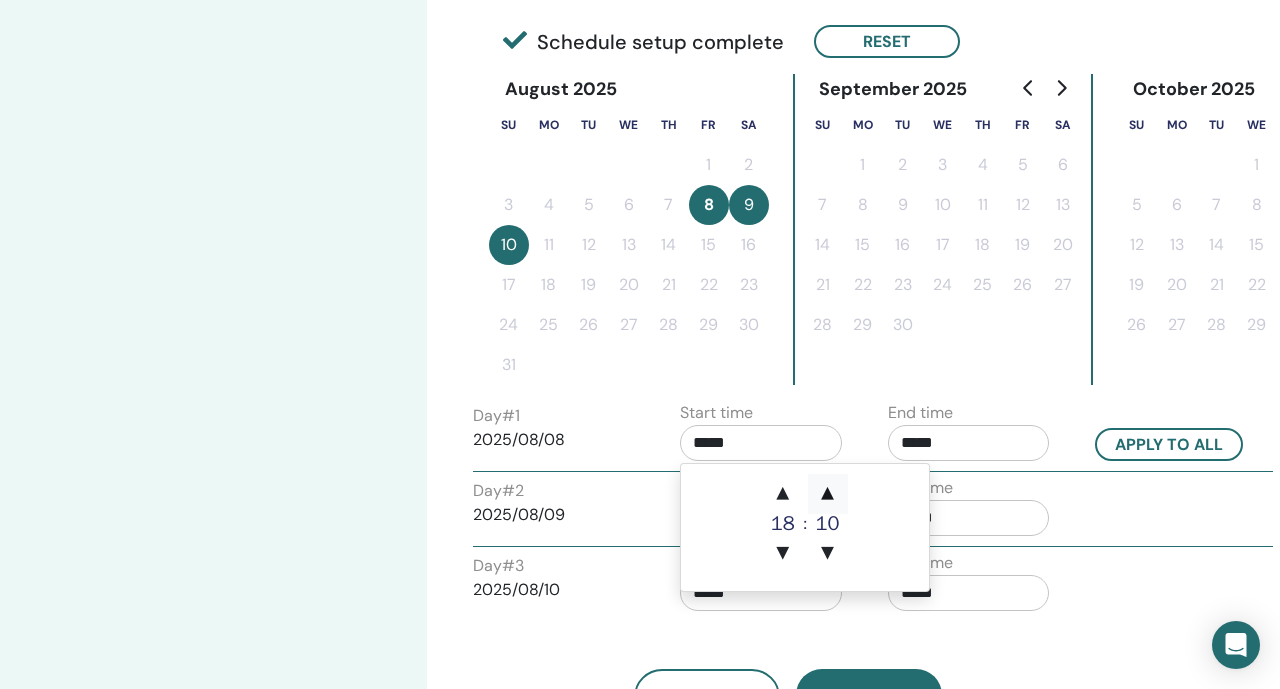 click on "▲" at bounding box center [828, 494] 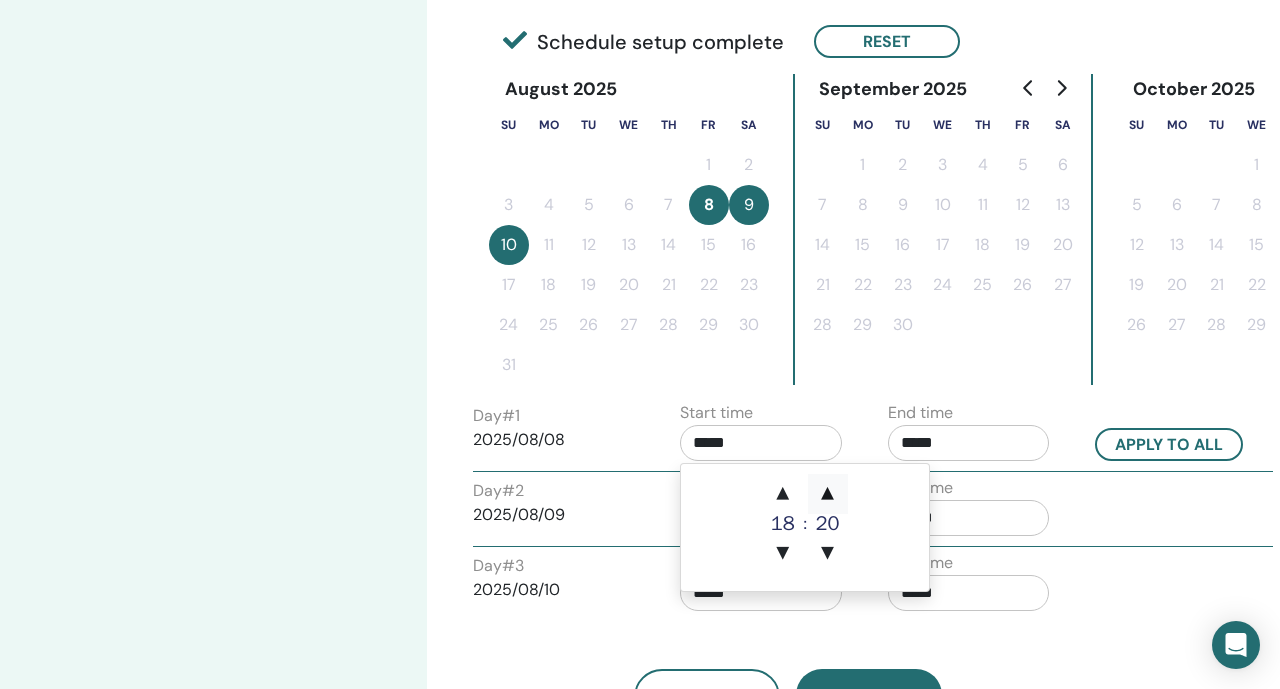 click on "▲" at bounding box center [828, 494] 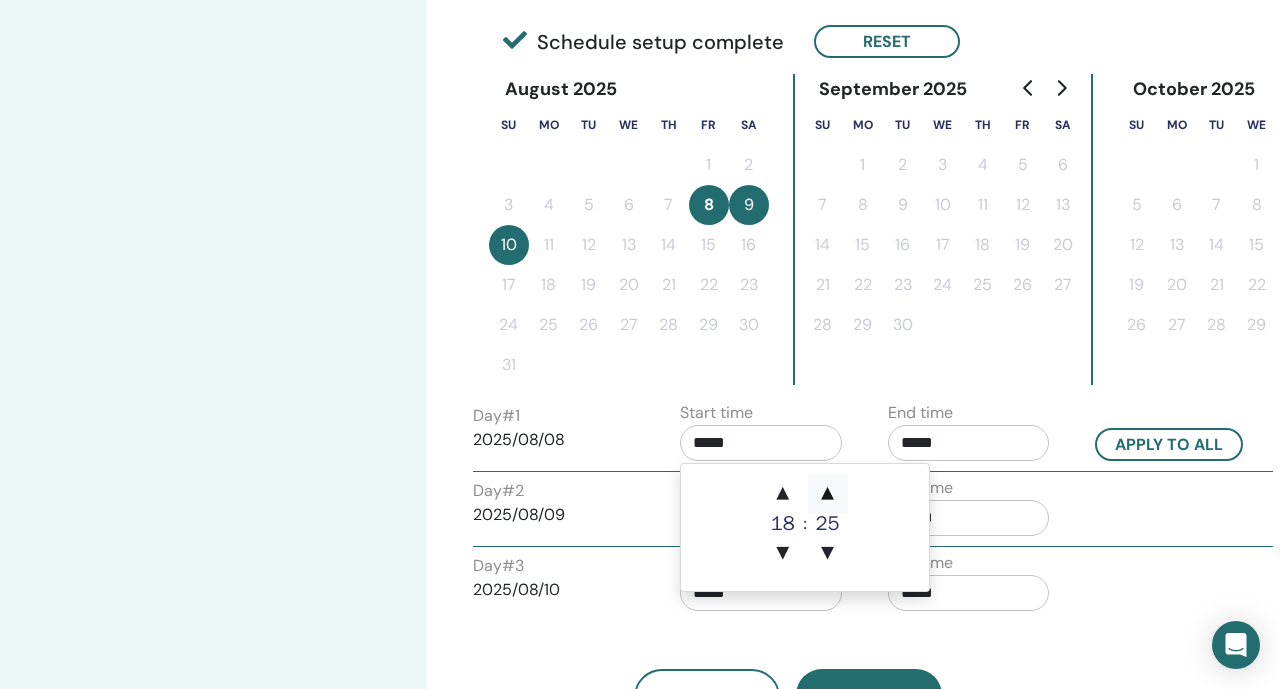 click on "▲" at bounding box center [828, 494] 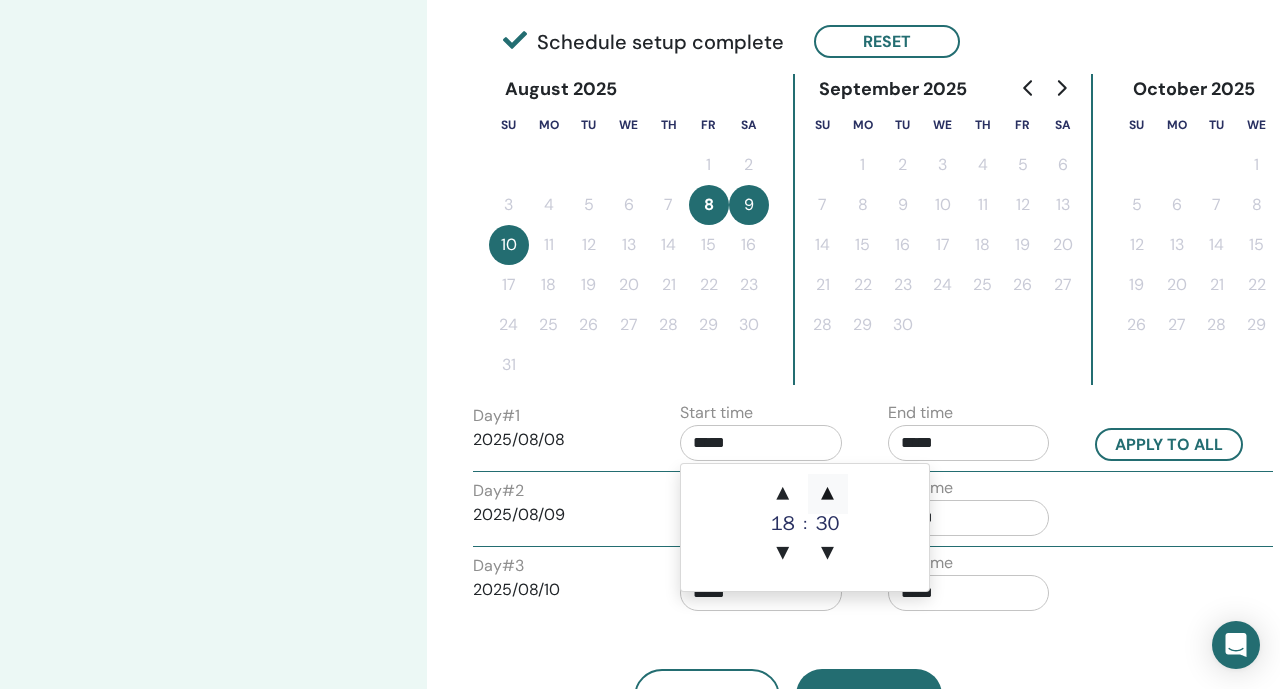 click on "▲" at bounding box center (828, 494) 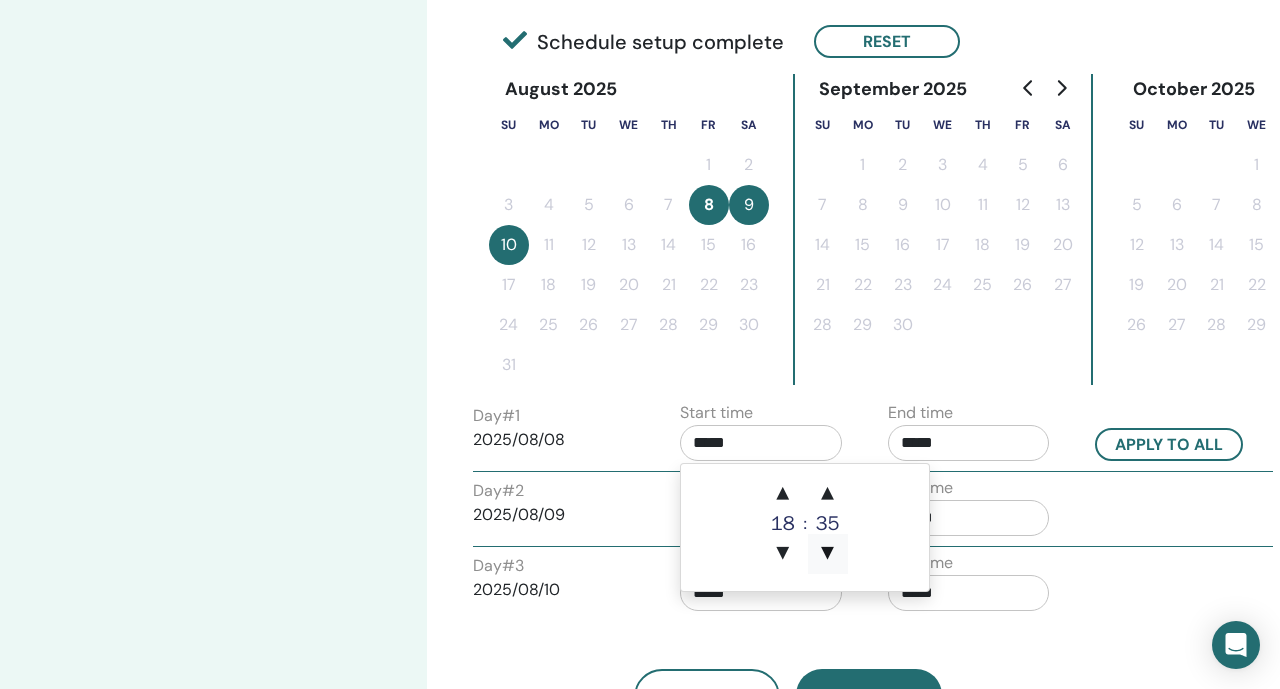 click on "▼" at bounding box center (828, 554) 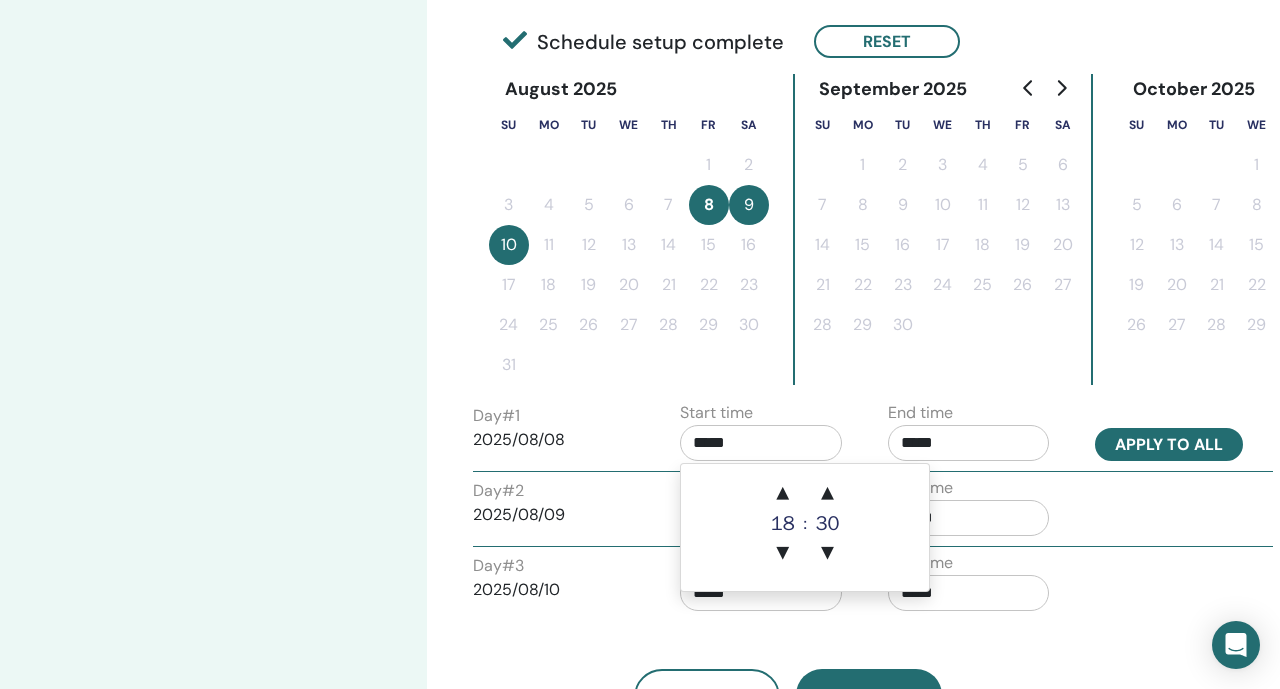 click on "Apply to all" at bounding box center (1169, 444) 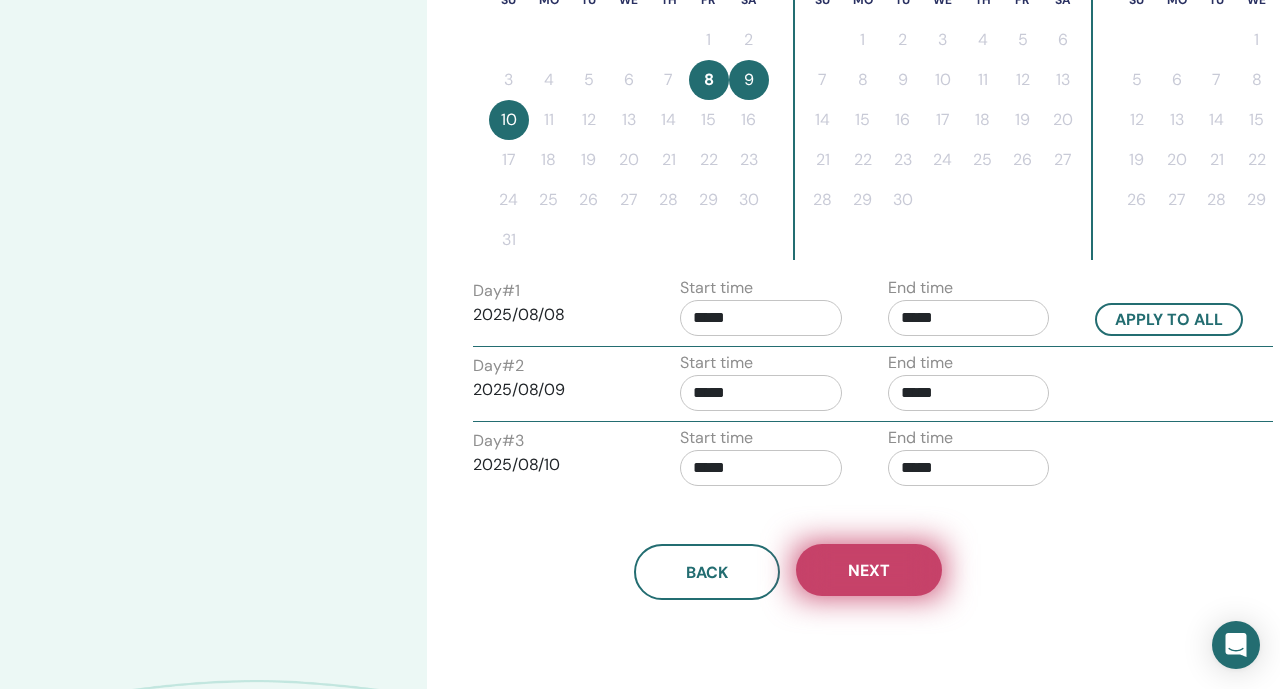 click on "Next" at bounding box center [869, 570] 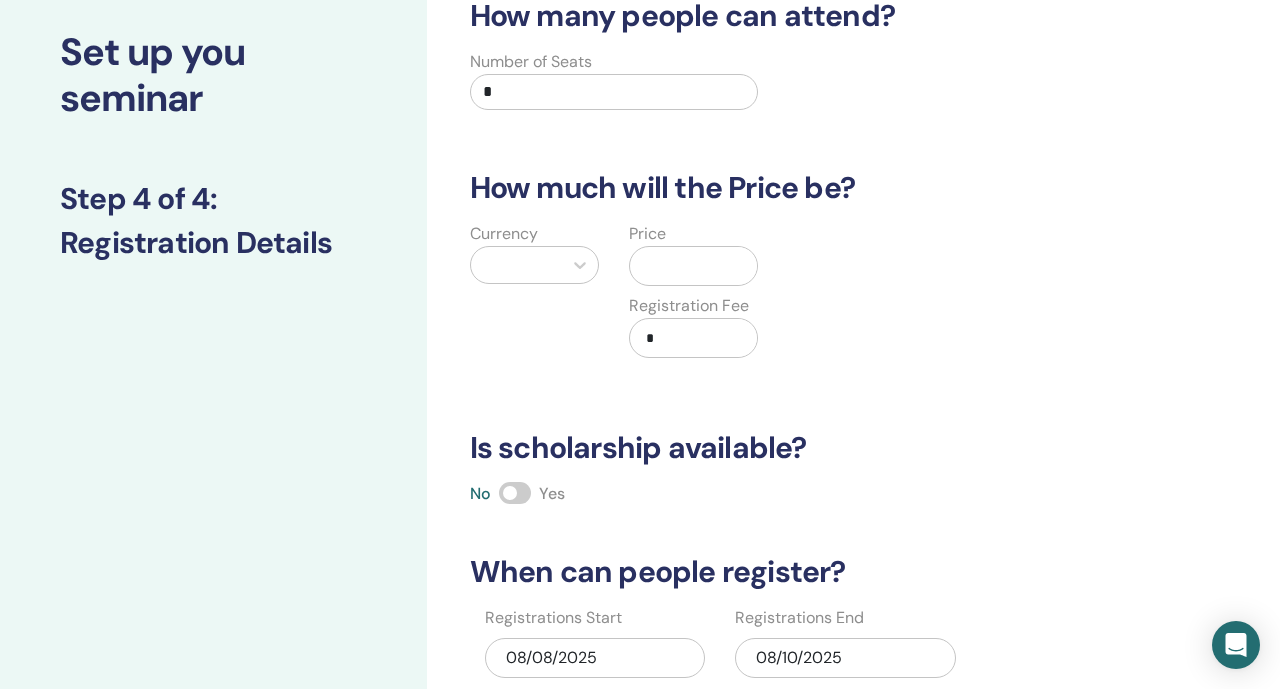 scroll, scrollTop: 24, scrollLeft: 0, axis: vertical 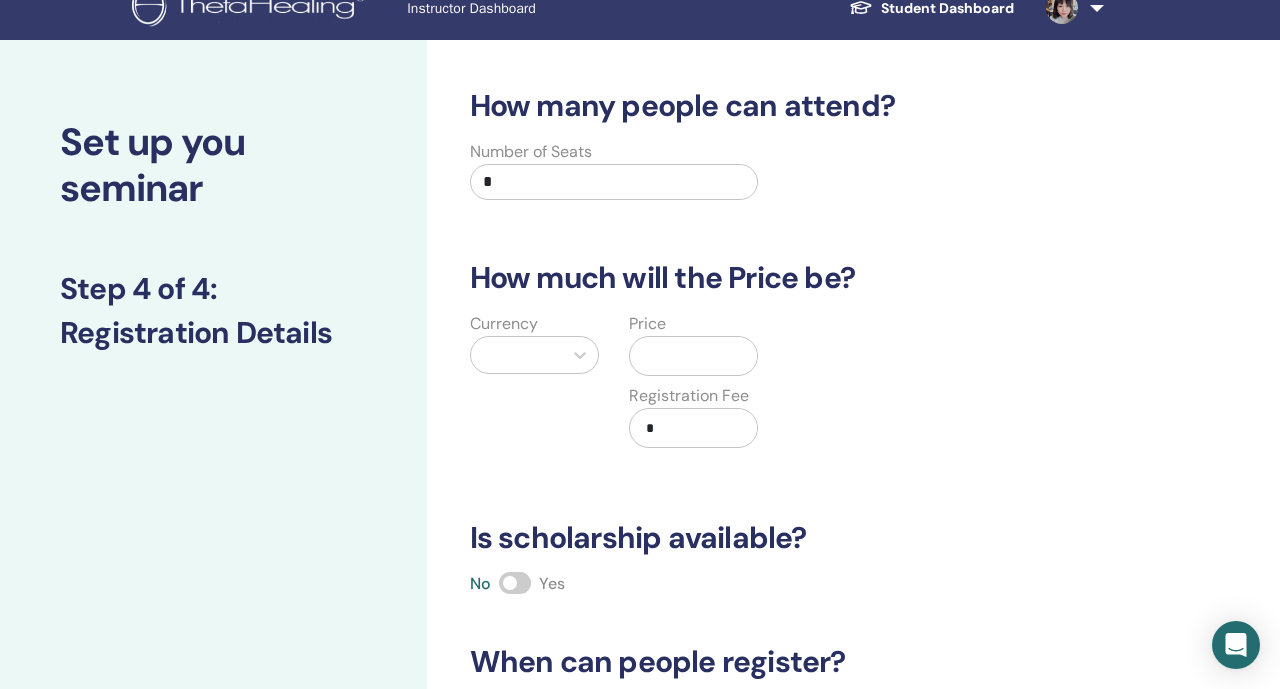 click on "*" at bounding box center [614, 182] 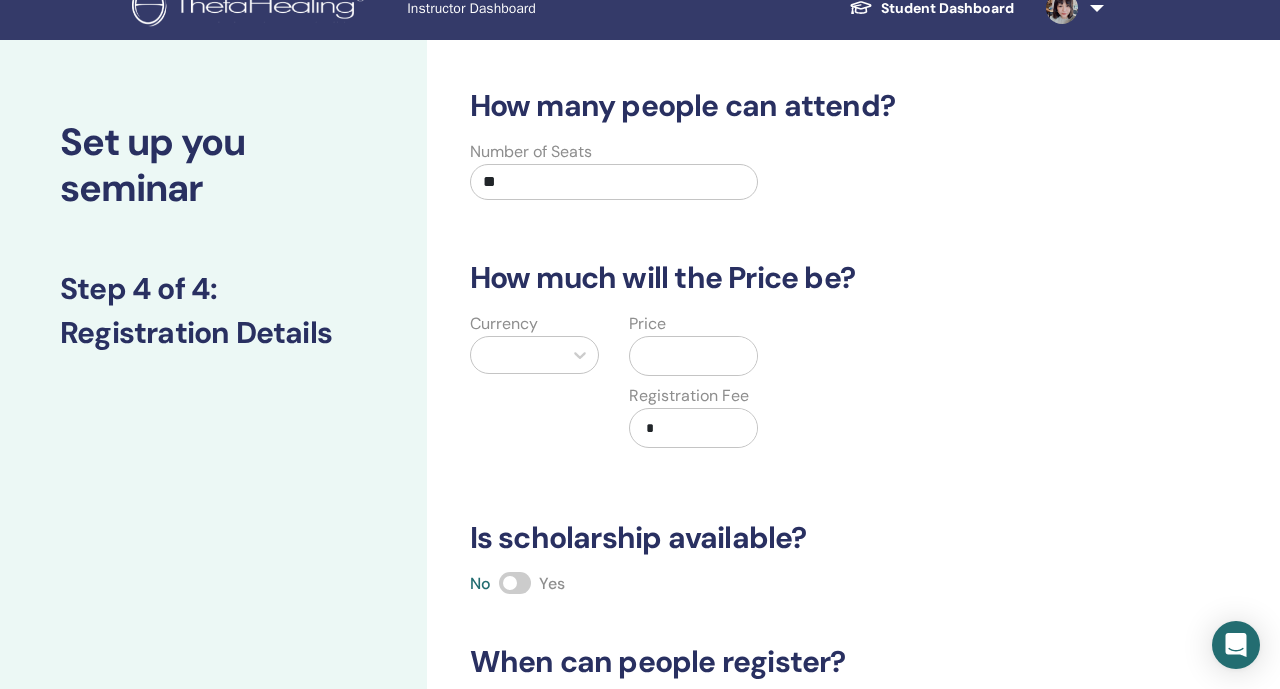 type on "**" 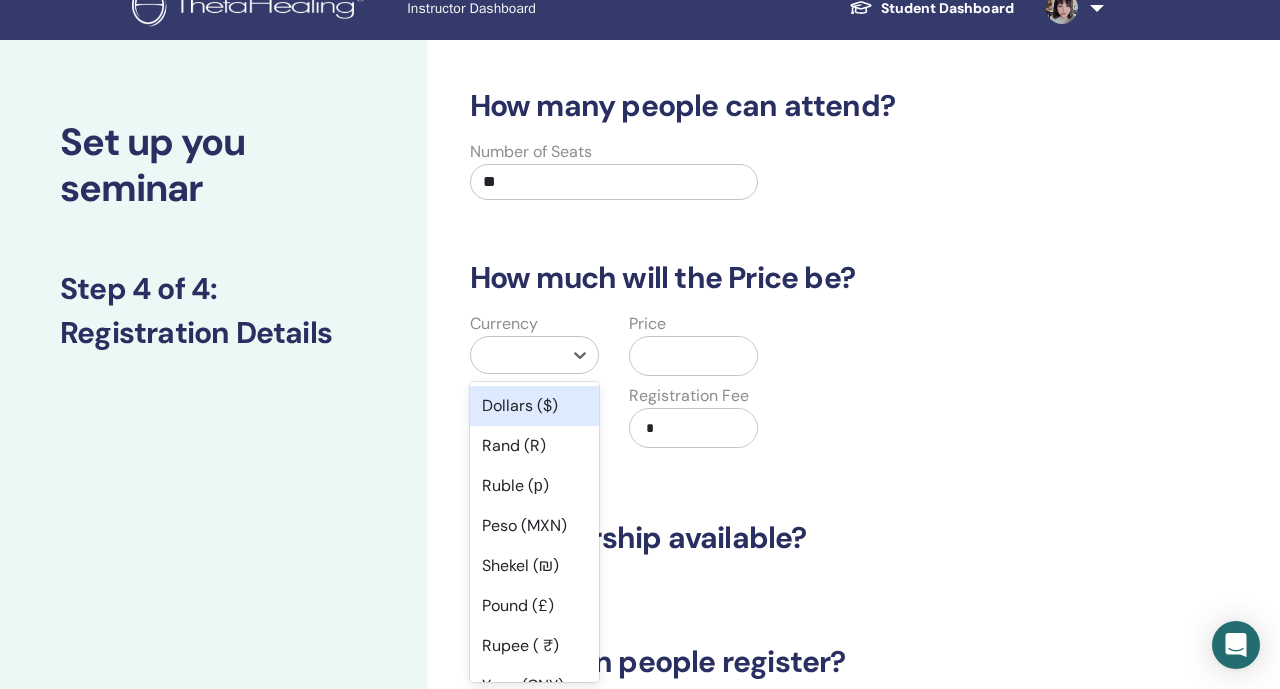 click on "Dollars ($)" at bounding box center (534, 406) 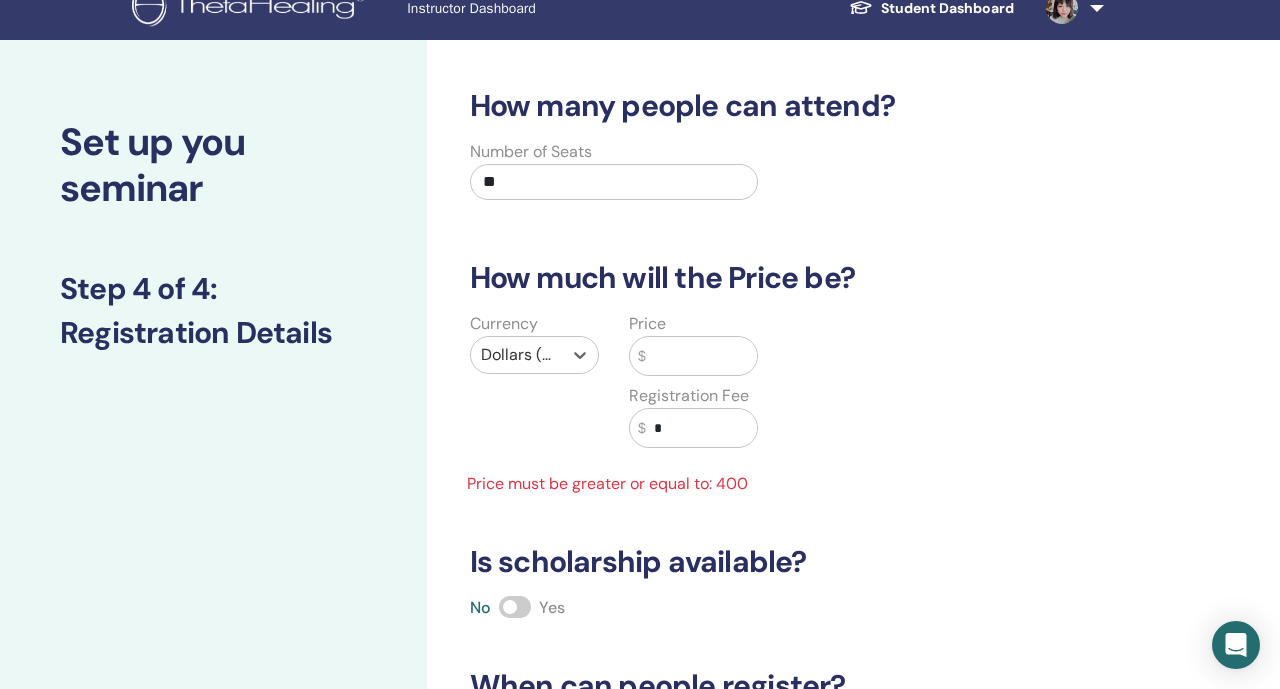 click on "Price $" at bounding box center (693, 344) 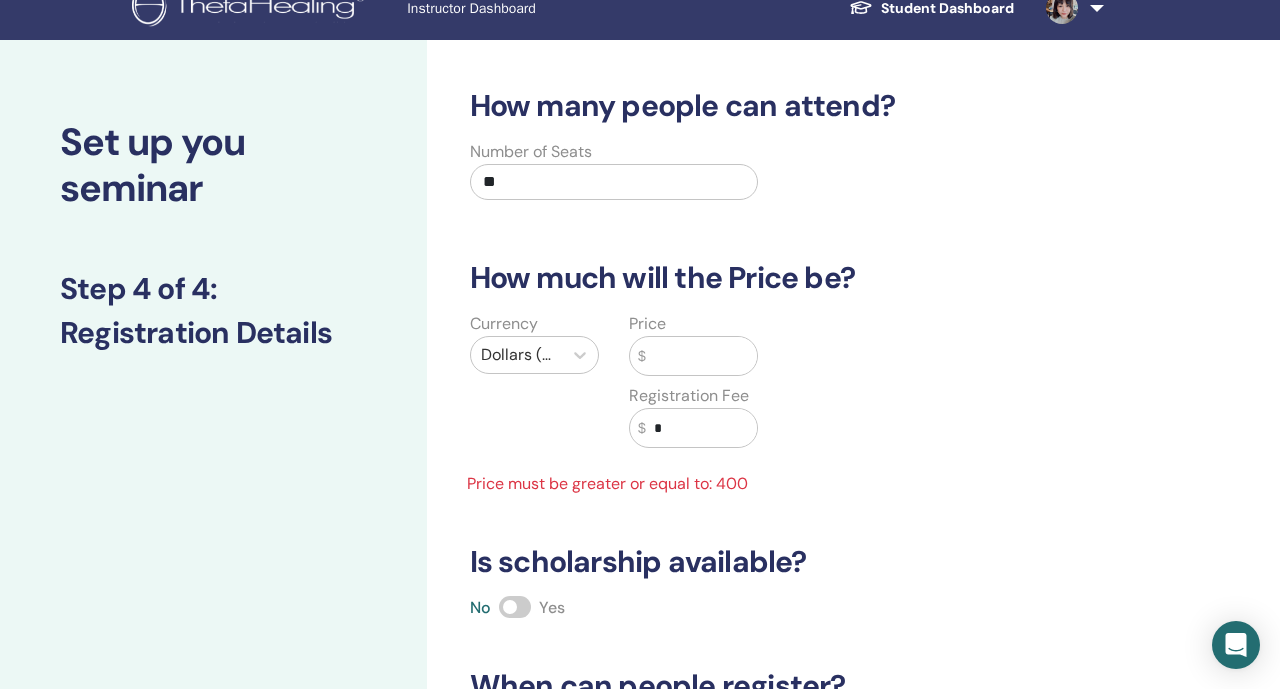 click at bounding box center (702, 356) 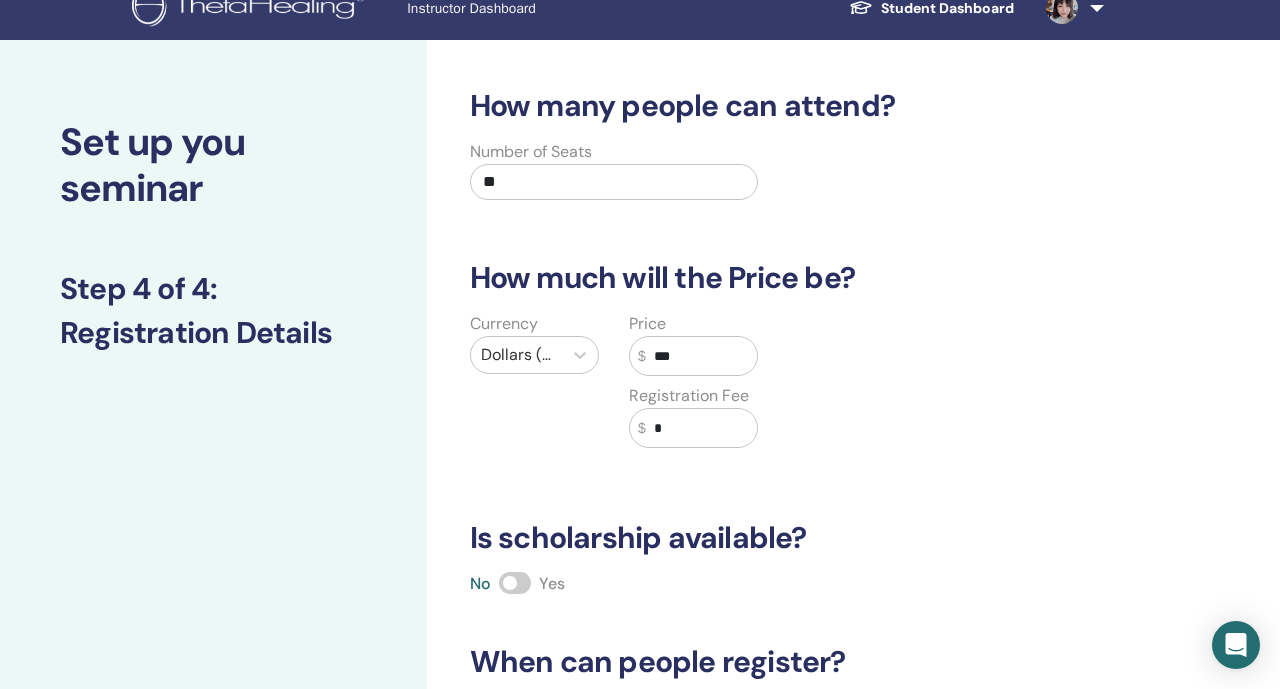 type on "***" 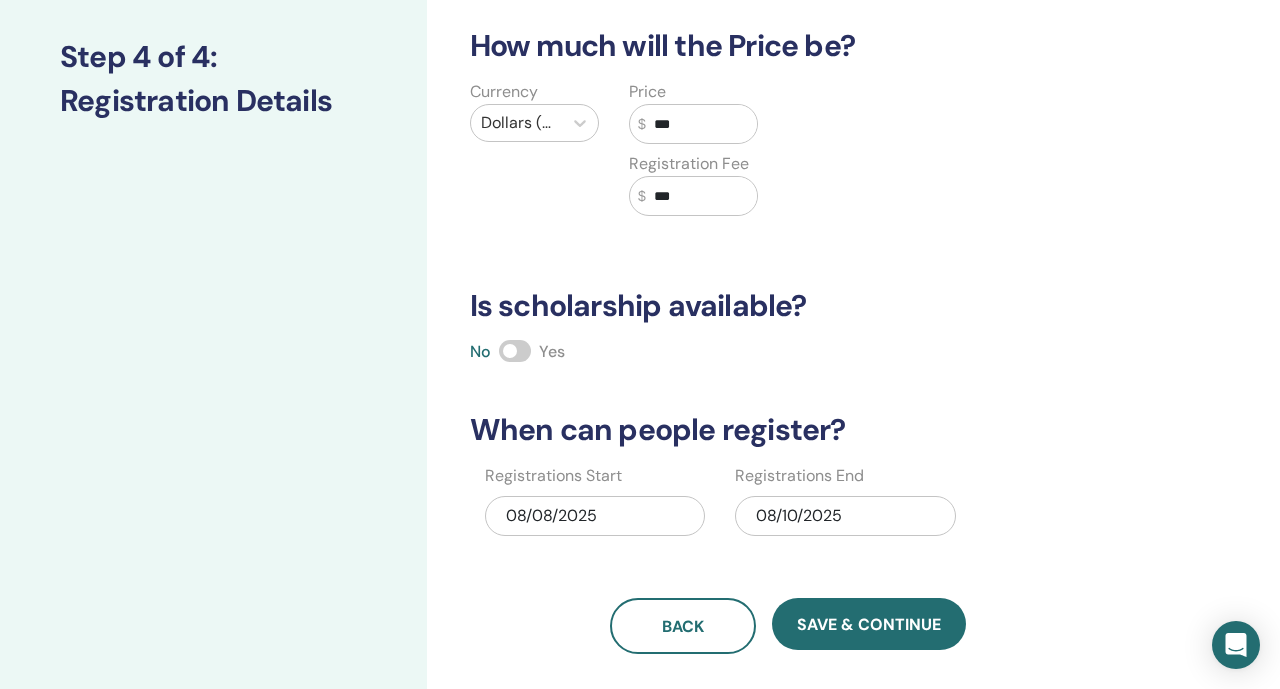 scroll, scrollTop: 266, scrollLeft: 0, axis: vertical 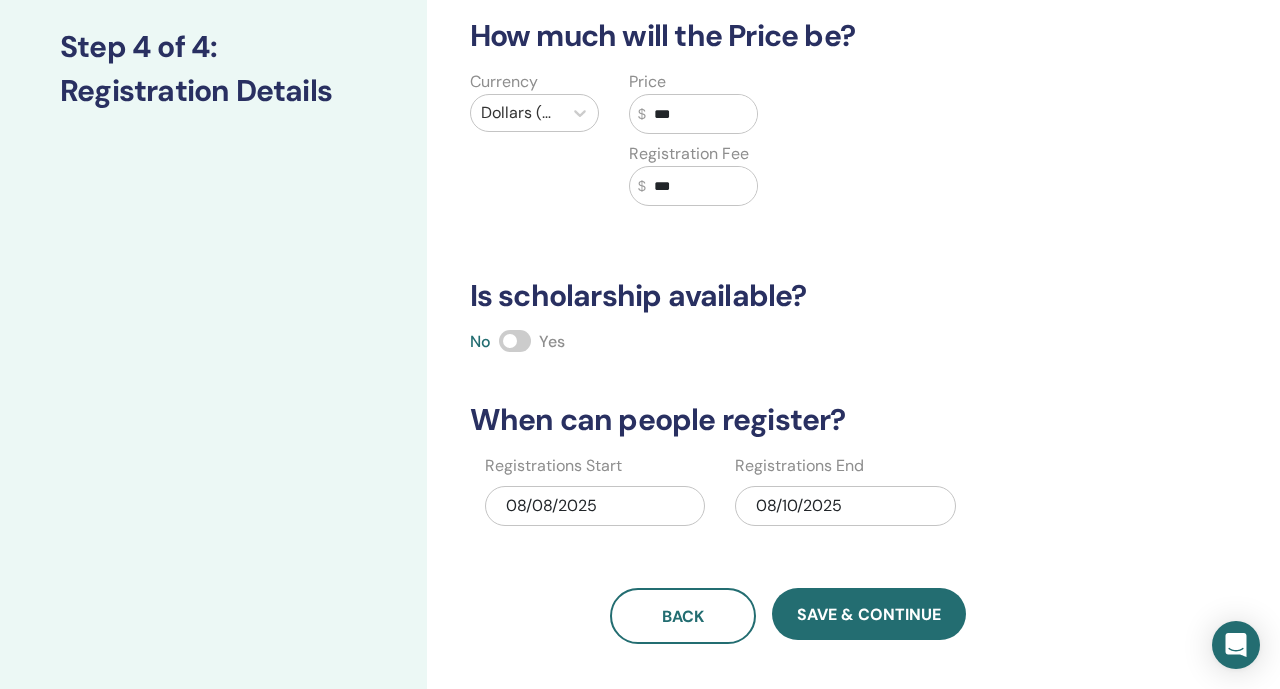type on "***" 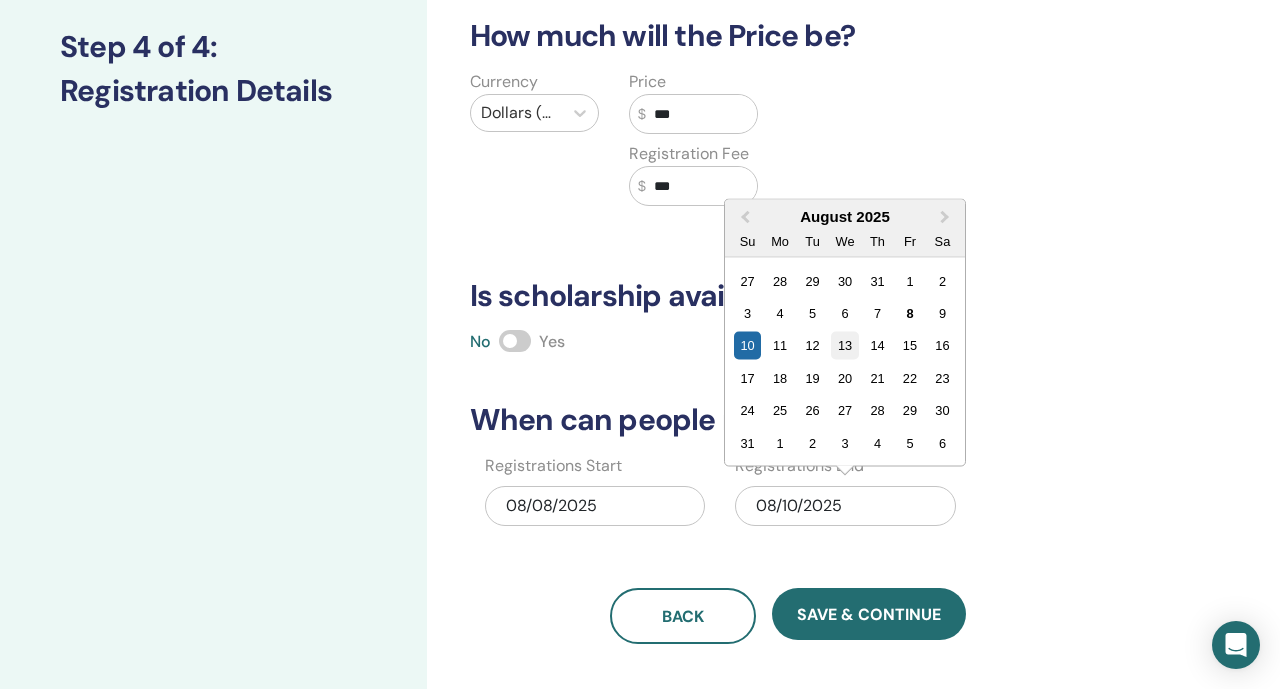 click on "13" at bounding box center [845, 345] 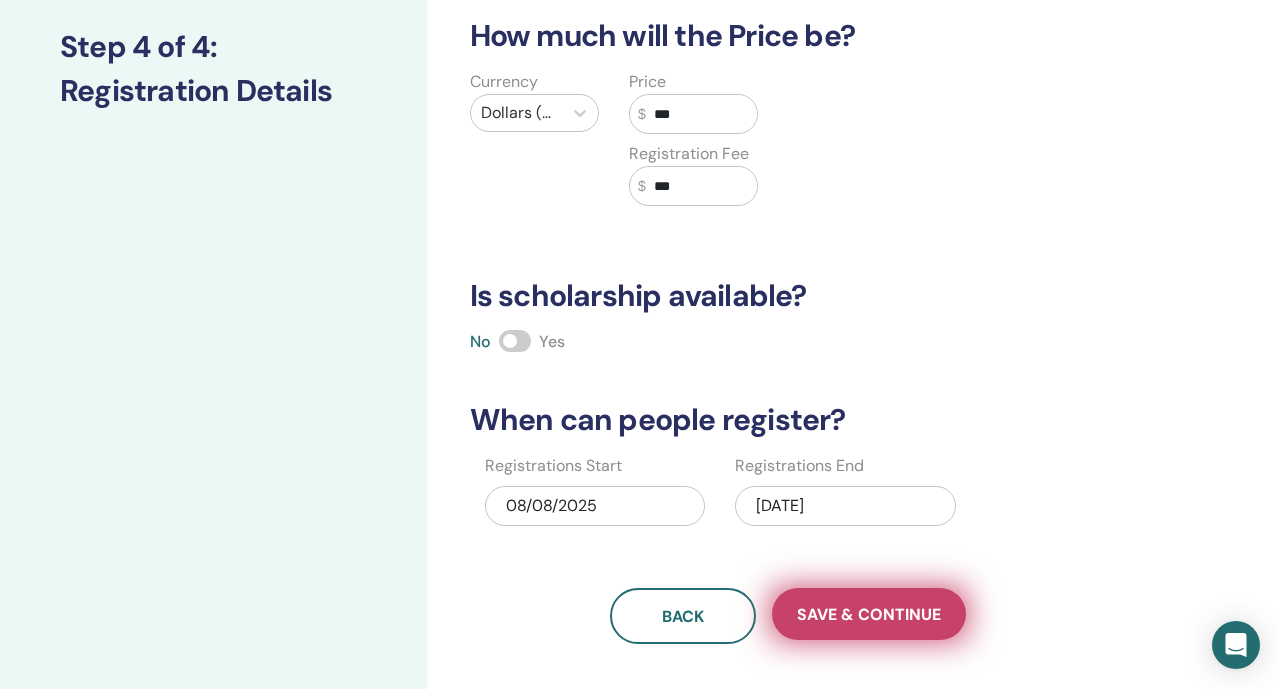 click on "Save & Continue" at bounding box center [869, 614] 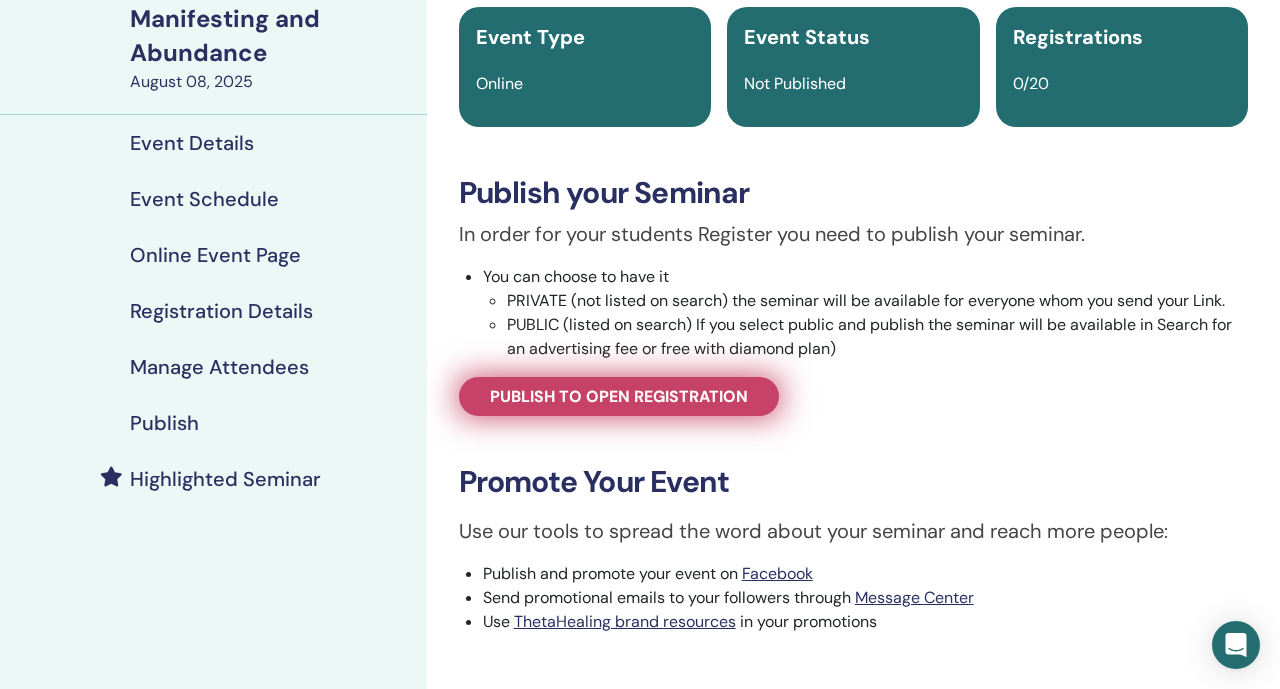 scroll, scrollTop: 160, scrollLeft: 0, axis: vertical 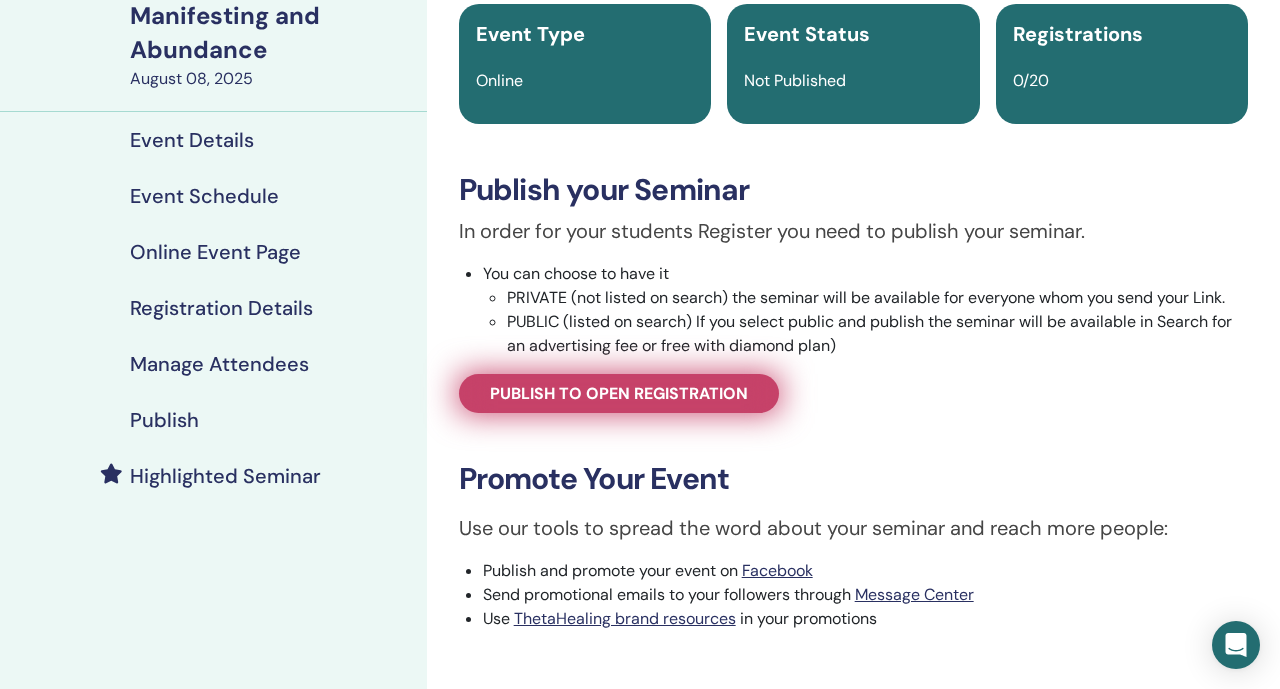 click on "Publish to open registration" at bounding box center (619, 393) 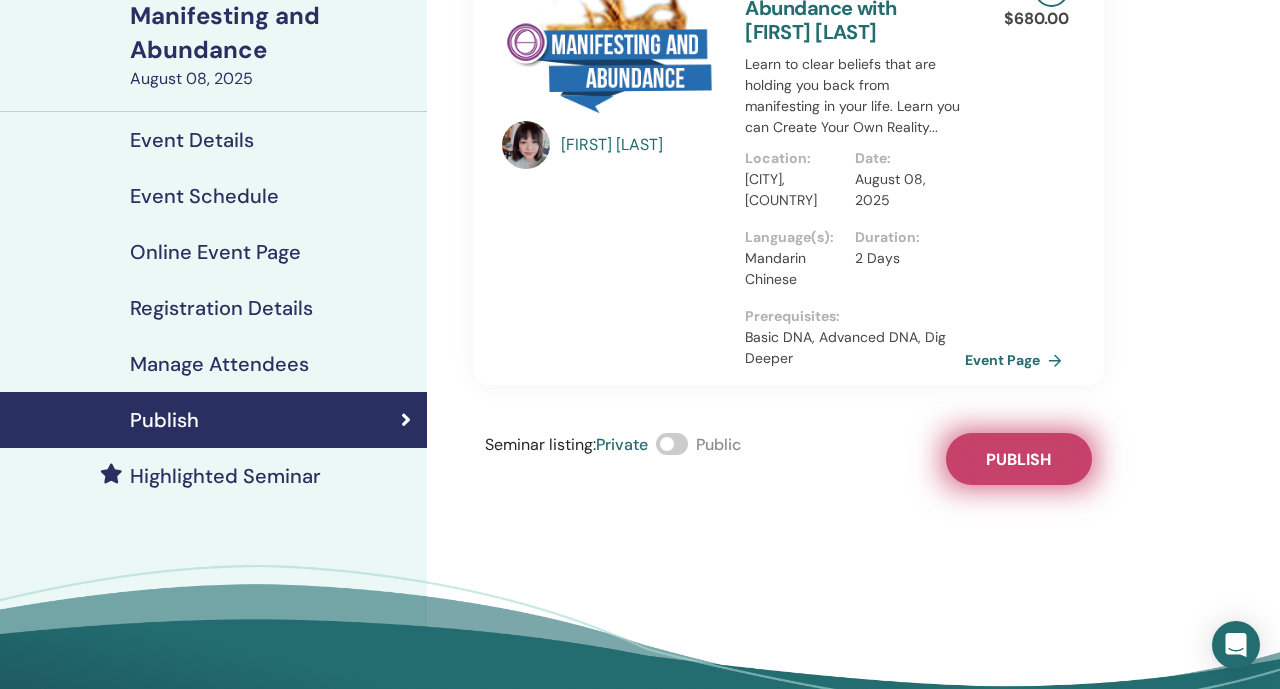 click on "Publish" at bounding box center [1019, 459] 